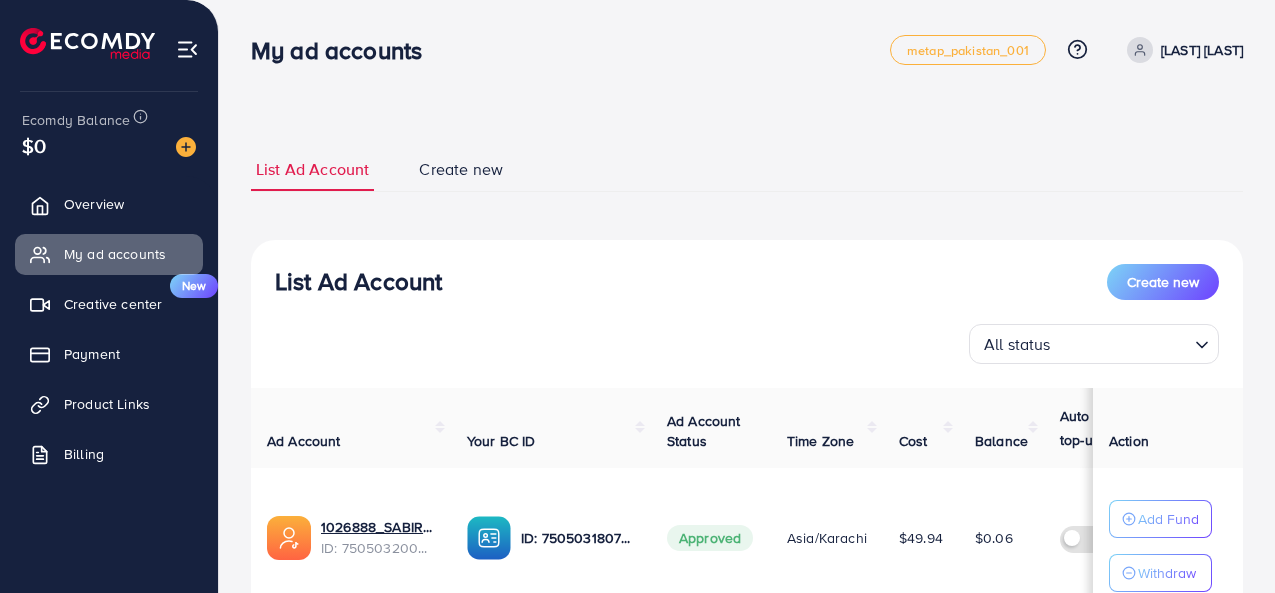 scroll, scrollTop: 0, scrollLeft: 0, axis: both 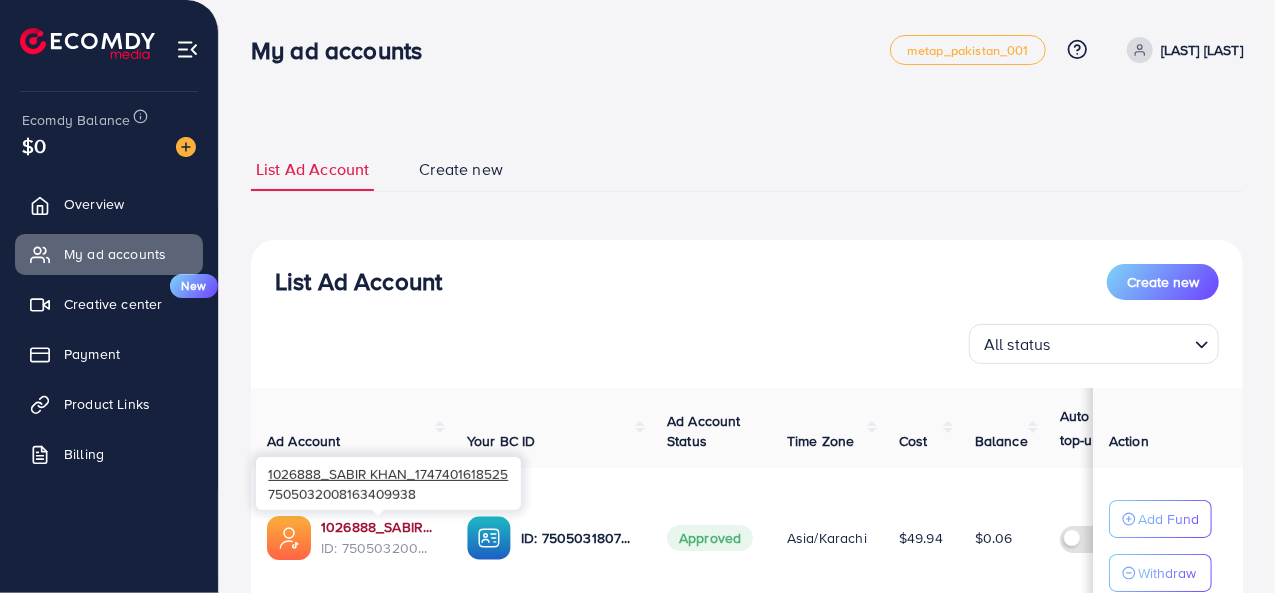 click on "1026888_SABIR KHAN_1747401618525" at bounding box center [378, 527] 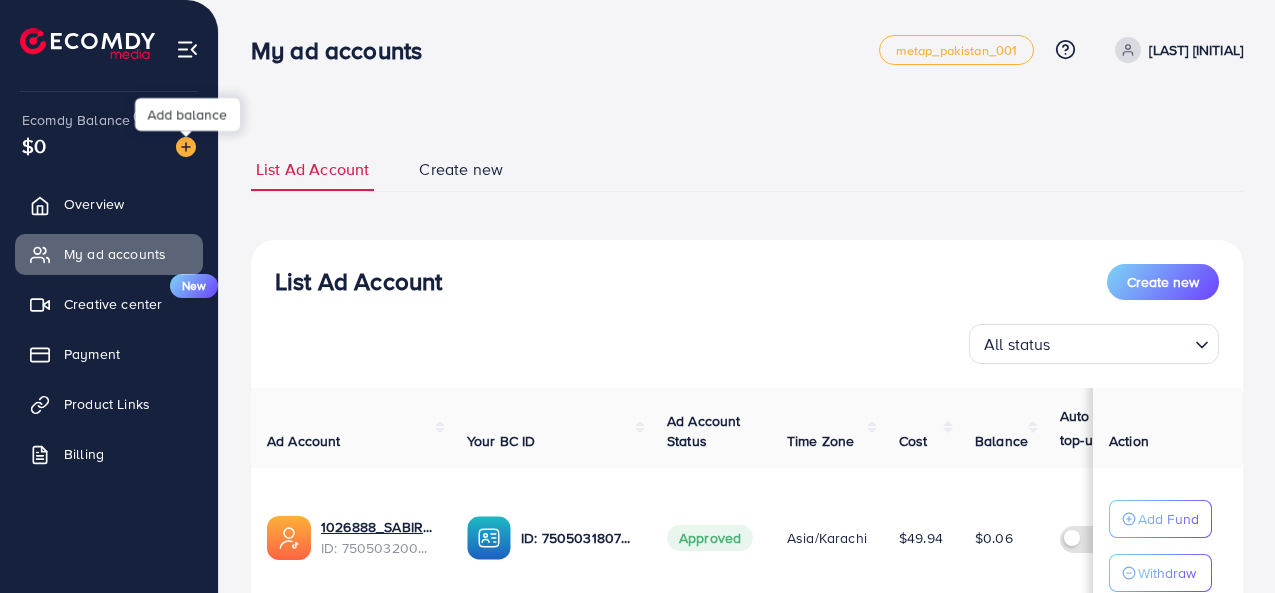 click at bounding box center [186, 147] 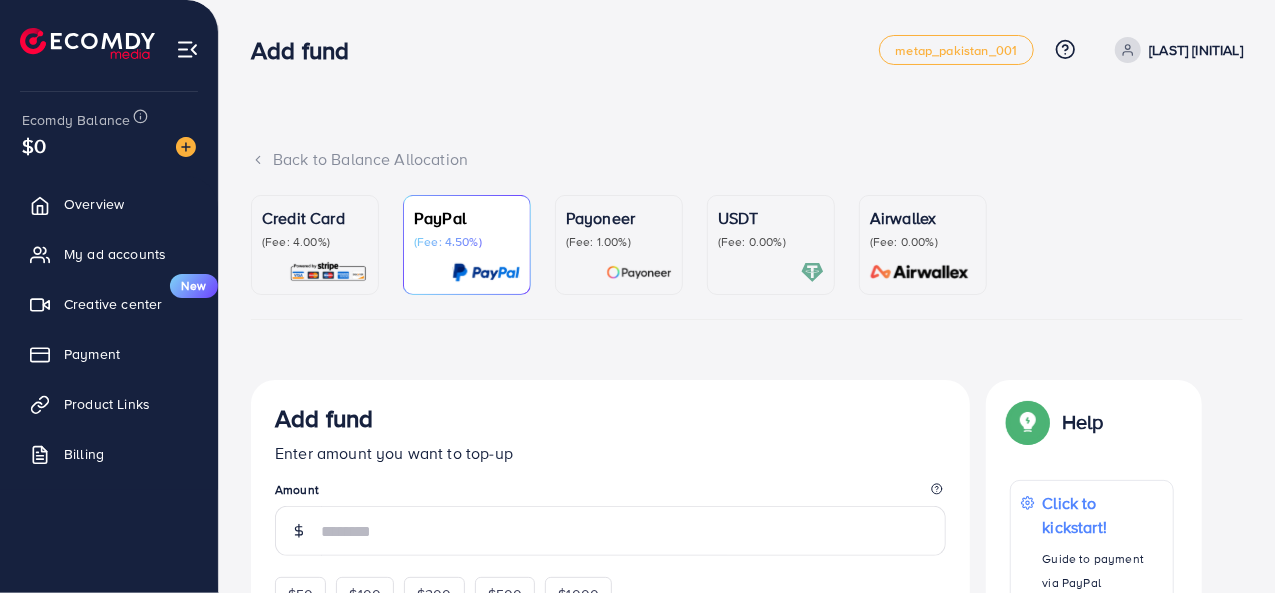 click on "Credit Card   (Fee: 4.00%)   PayPal   (Fee: 4.50%)   Payoneer   (Fee: 1.00%)   USDT   (Fee: 0.00%)   Airwallex   (Fee: 0.00%)" at bounding box center (747, 257) 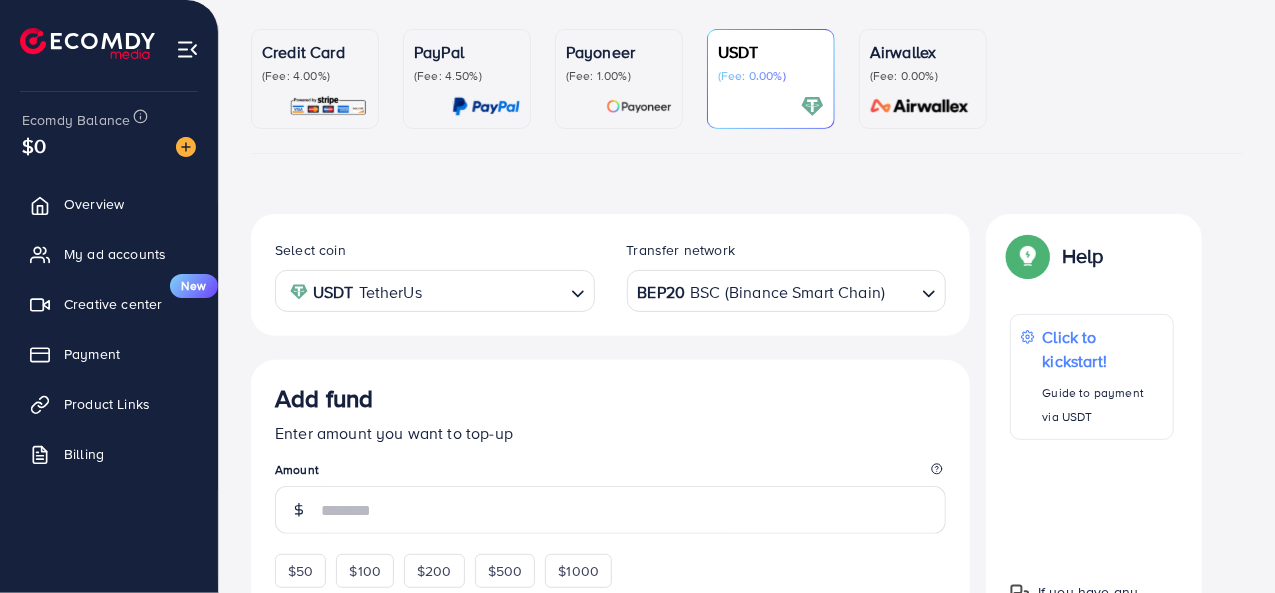 scroll, scrollTop: 300, scrollLeft: 0, axis: vertical 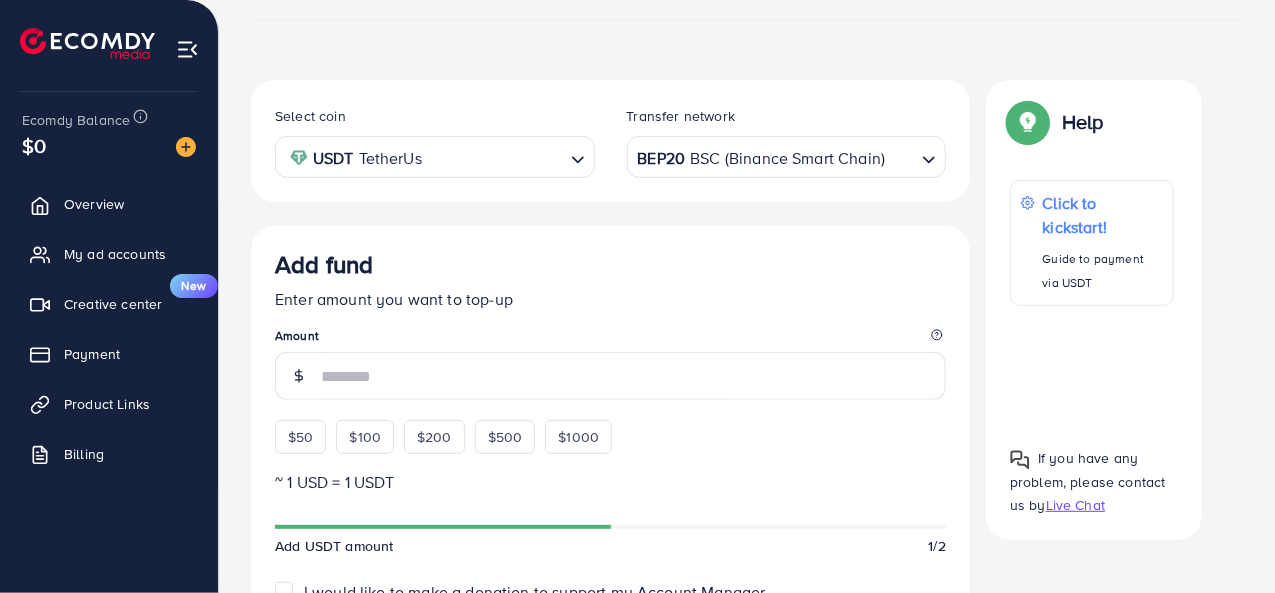 click on "BEP20 BSC (Binance Smart Chain)" at bounding box center [775, 155] 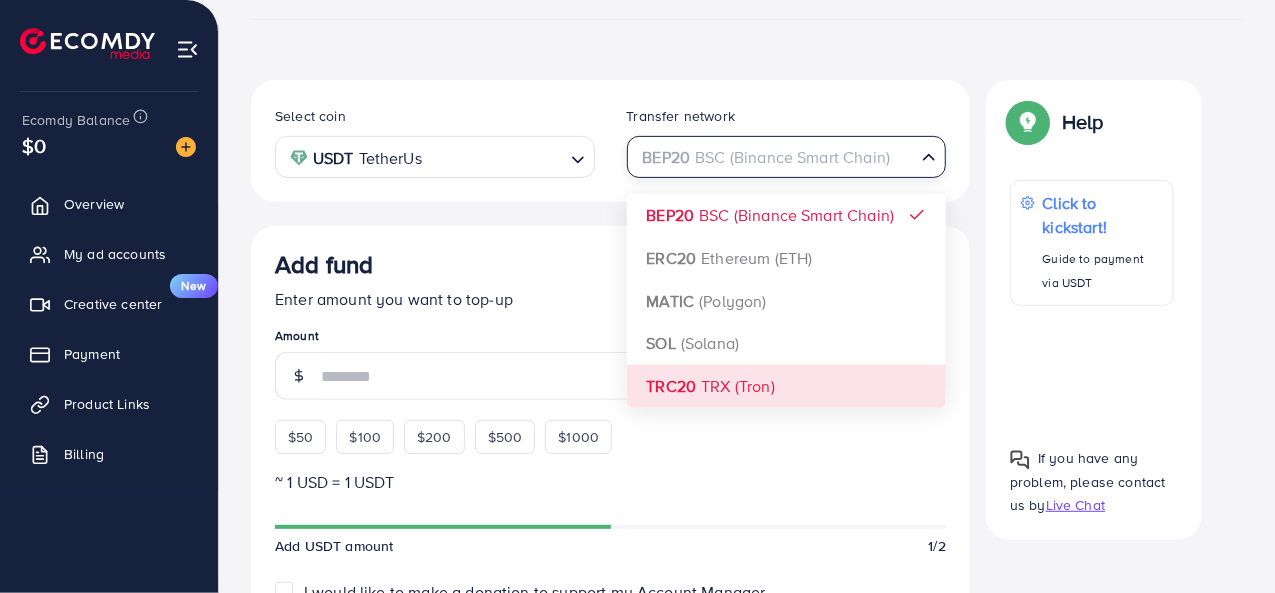 click on "Select coin   USDT TetherUs           Loading...     Transfer network   BEP20 BSC (Binance Smart Chain)           Loading...     BEP20 BSC (Binance Smart Chain) ERC20 Ethereum (ETH) MATIC (Polygon) SOL (Solana) TRC20 TRX (Tron)        Add fund  Enter amount you want to top-up Amount $50 $100 $200 $500 $1000  ~ 1 USD = 1 USDT   Add USDT amount  1/2 I would like to make a donation to support my Account Manager. 5% 10% 15% 20%  Continue   Summary   Amount   --   Payment Method   --   Coin type   --   Service charge   (3.00%)   --   Tax   (3.00%)   --   Transfer network   --   Total Amount   --" at bounding box center [610, 614] 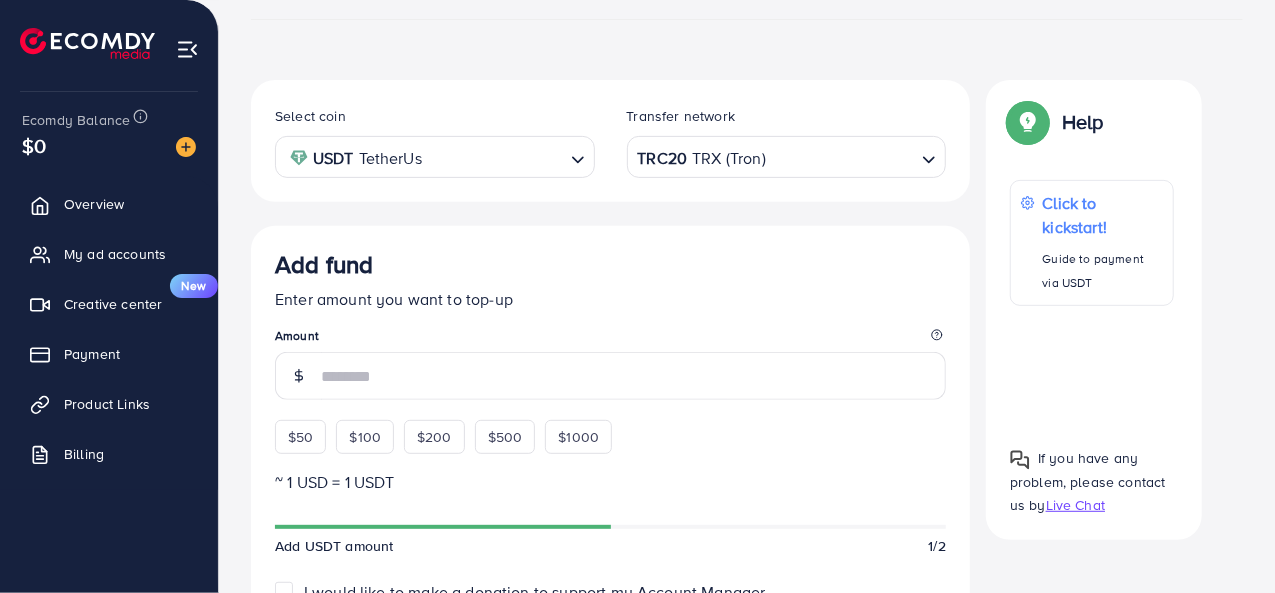 click on "$50" at bounding box center [300, 437] 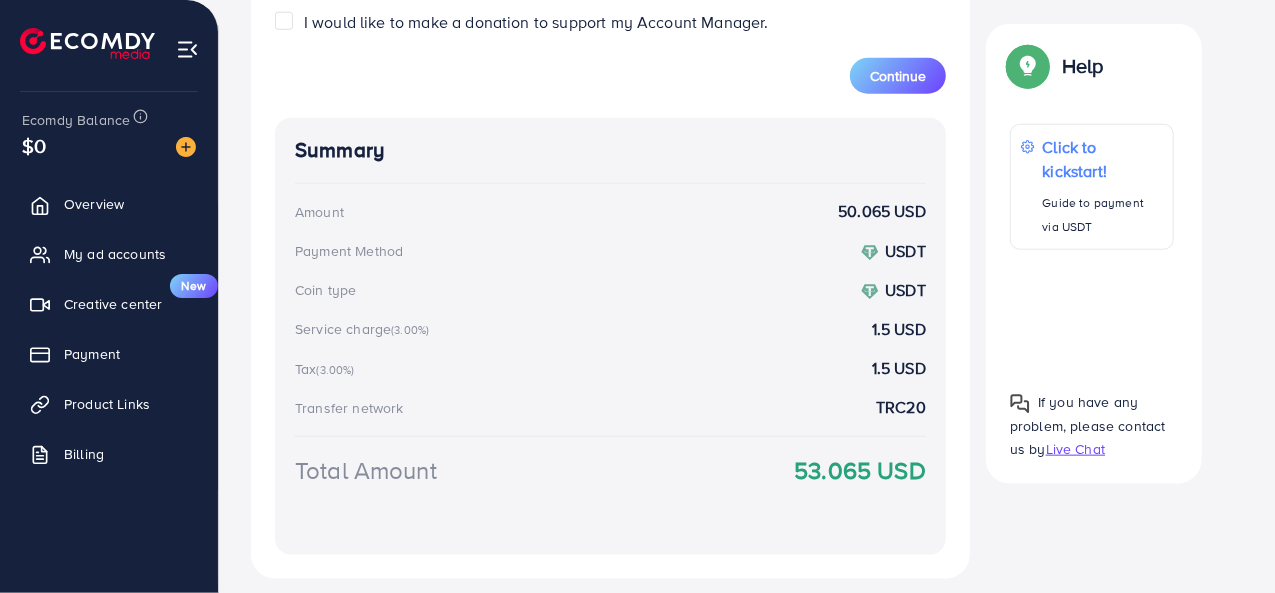 scroll, scrollTop: 955, scrollLeft: 0, axis: vertical 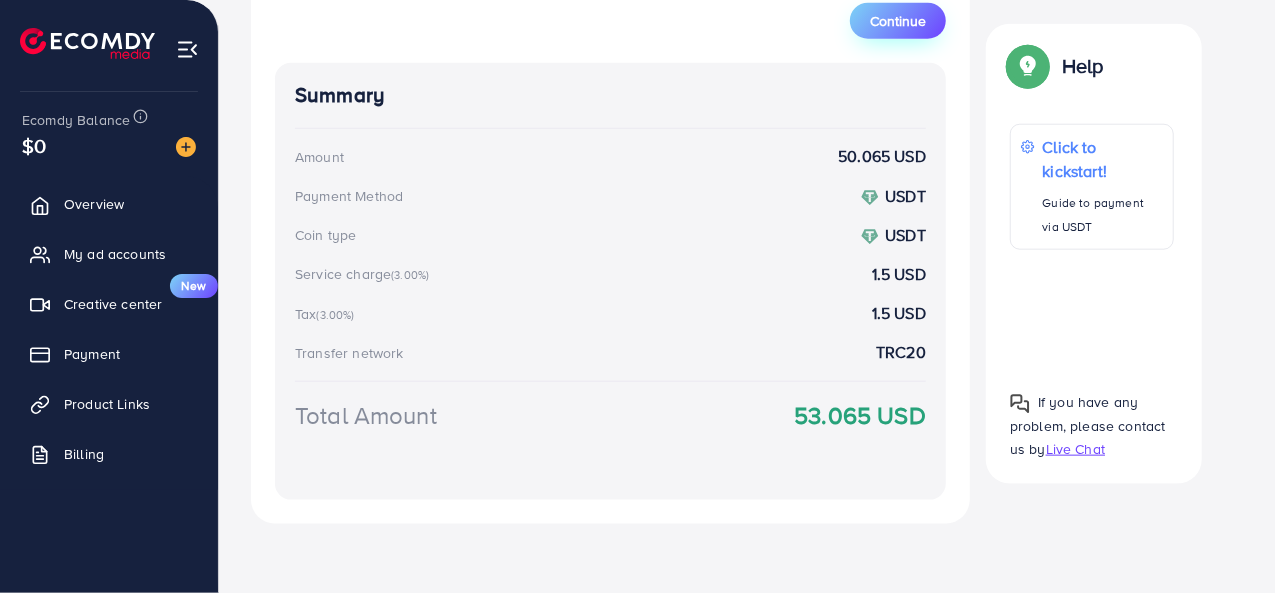click on "Continue" at bounding box center (898, 21) 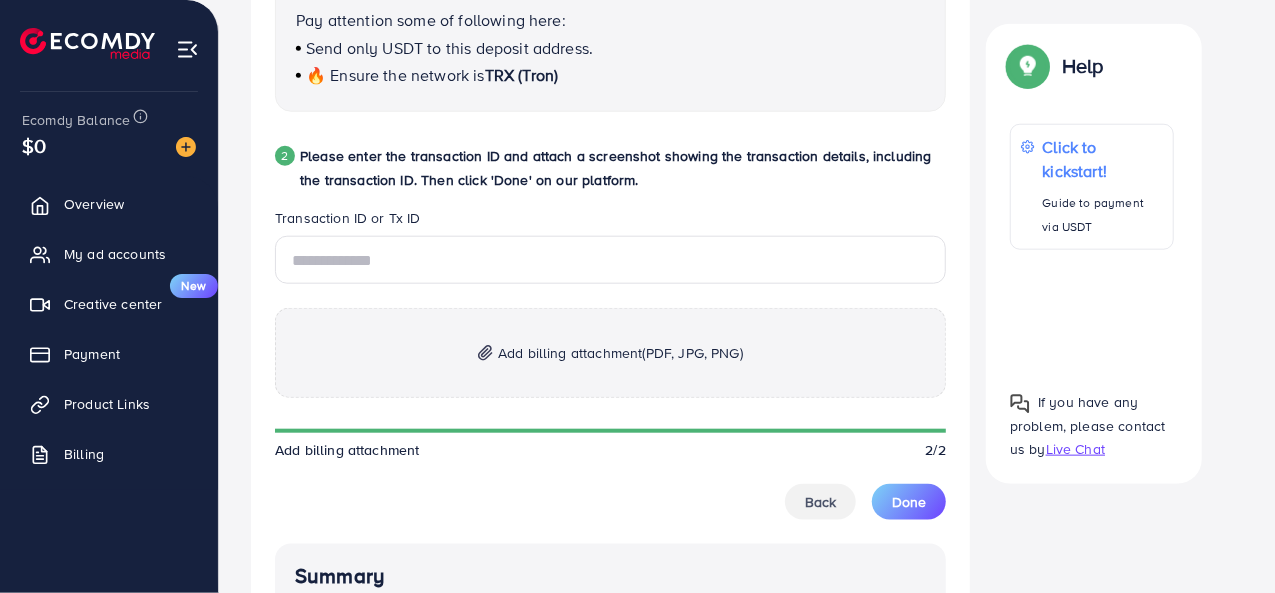 scroll, scrollTop: 931, scrollLeft: 0, axis: vertical 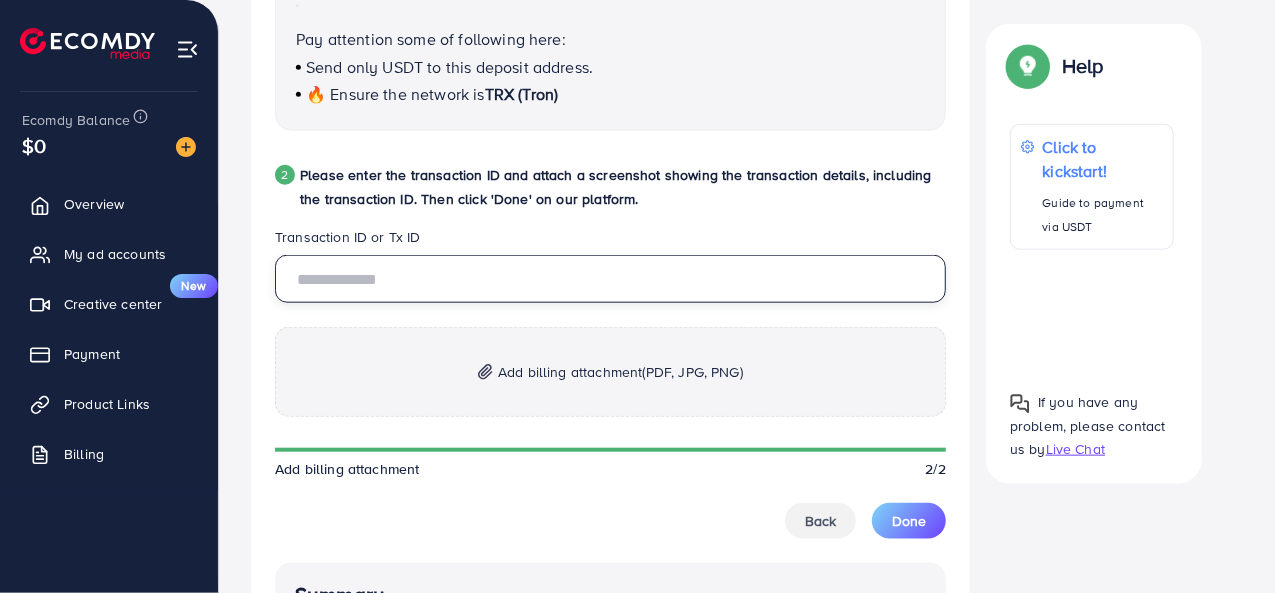 click at bounding box center (610, 279) 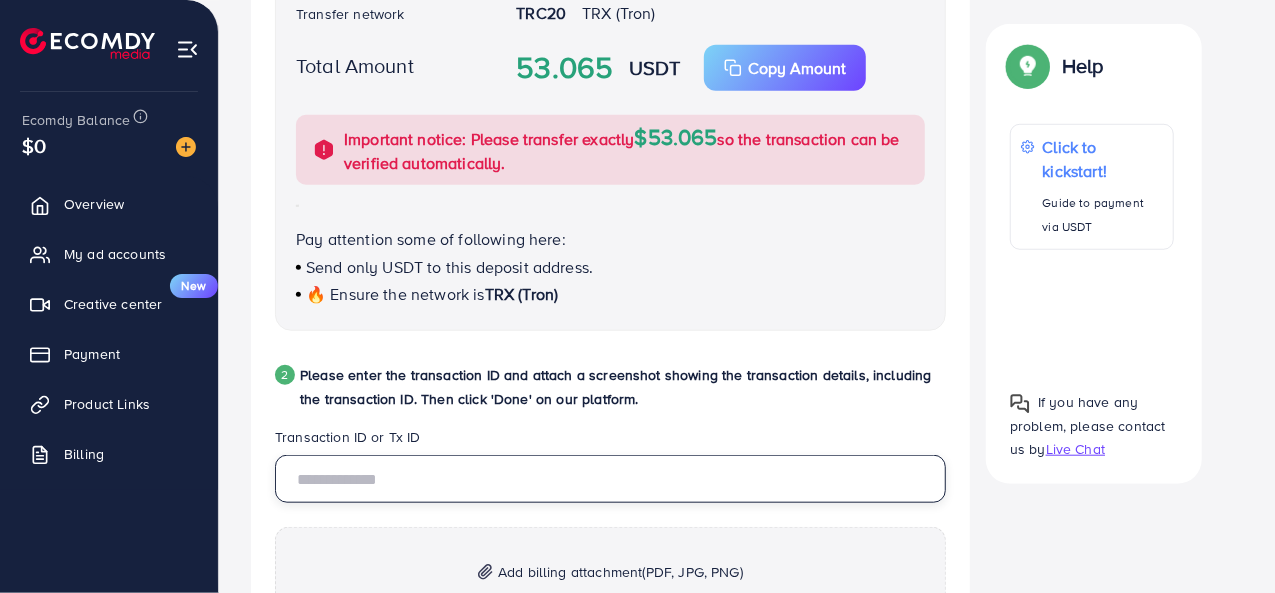scroll, scrollTop: 531, scrollLeft: 0, axis: vertical 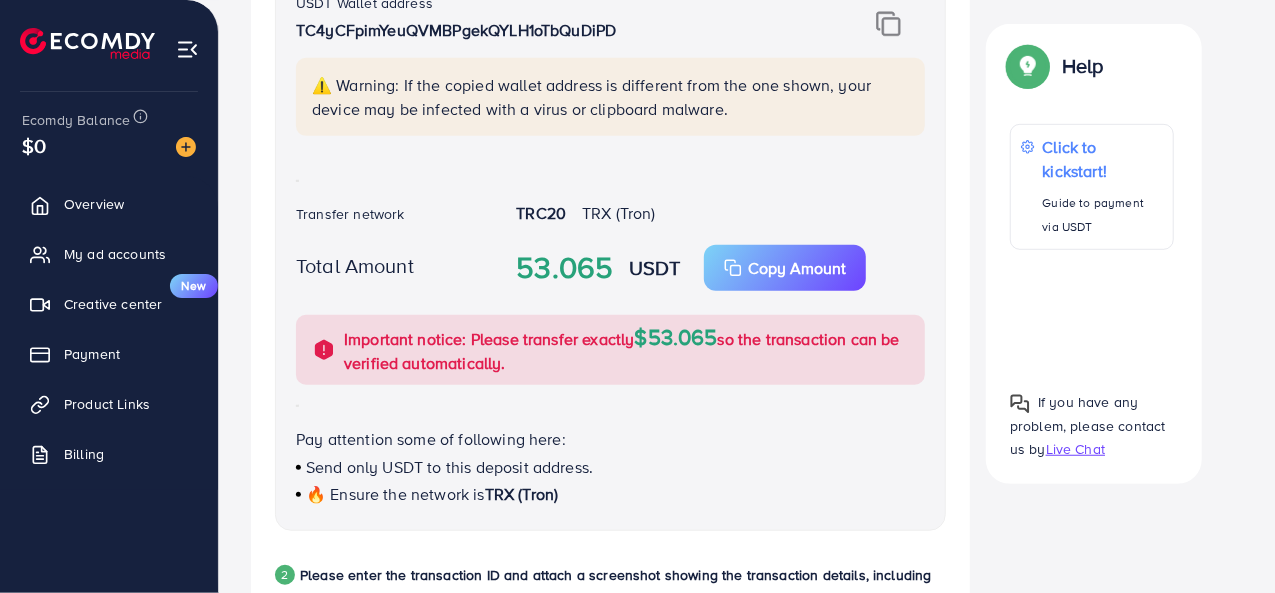 click at bounding box center [886, 24] 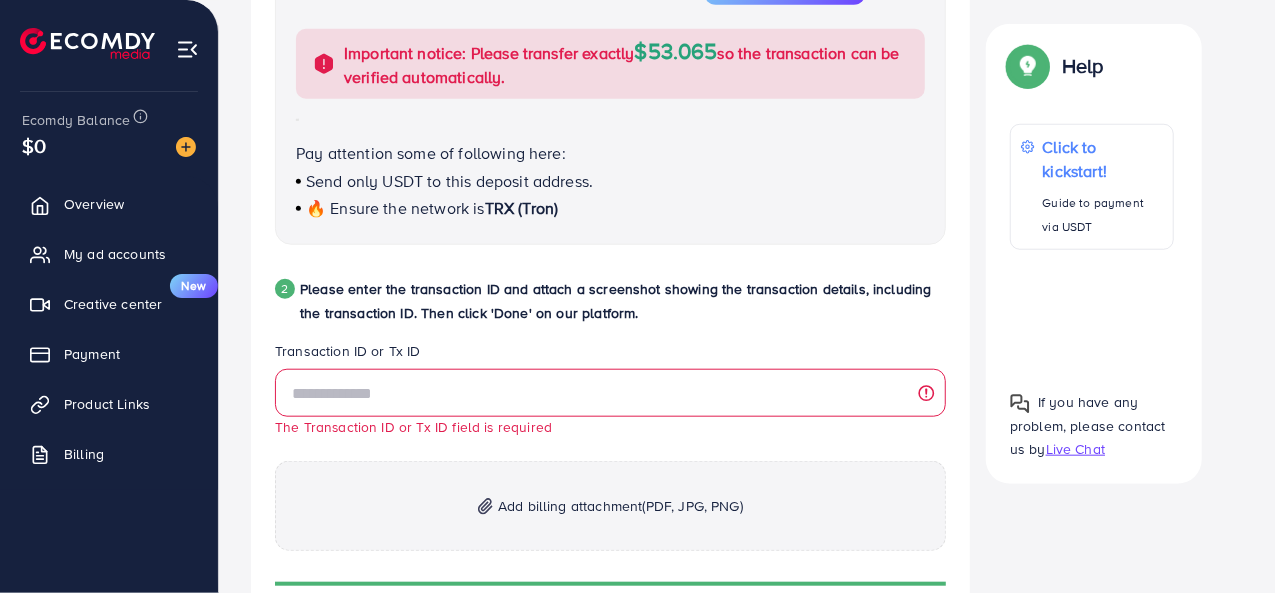 scroll, scrollTop: 831, scrollLeft: 0, axis: vertical 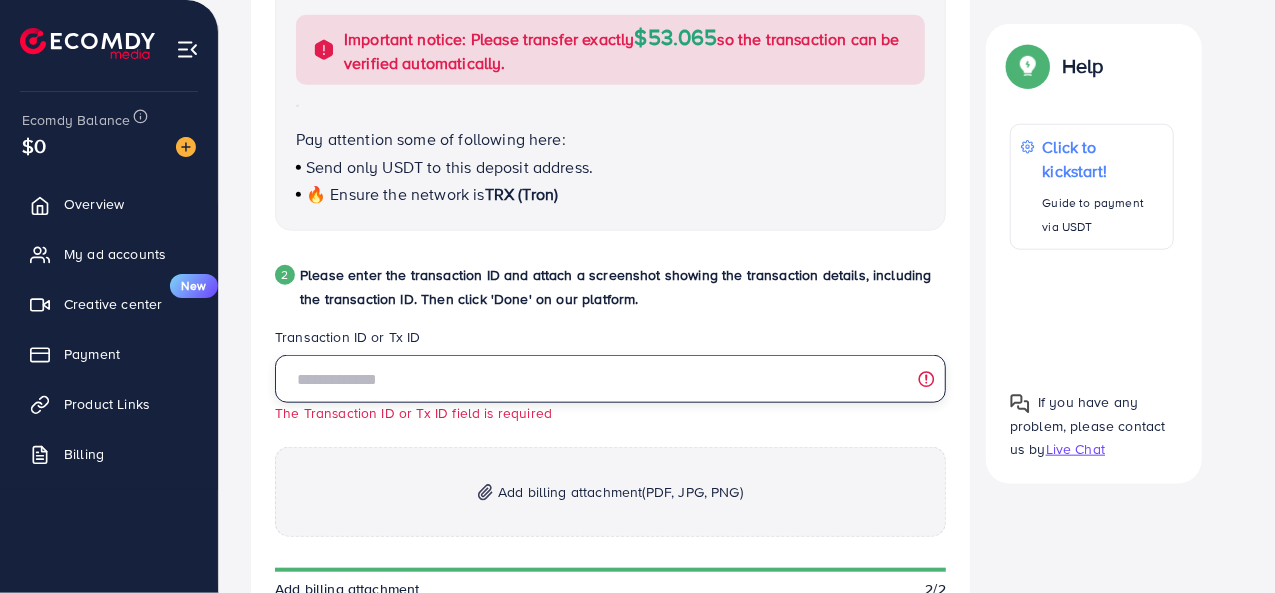 paste on "**********" 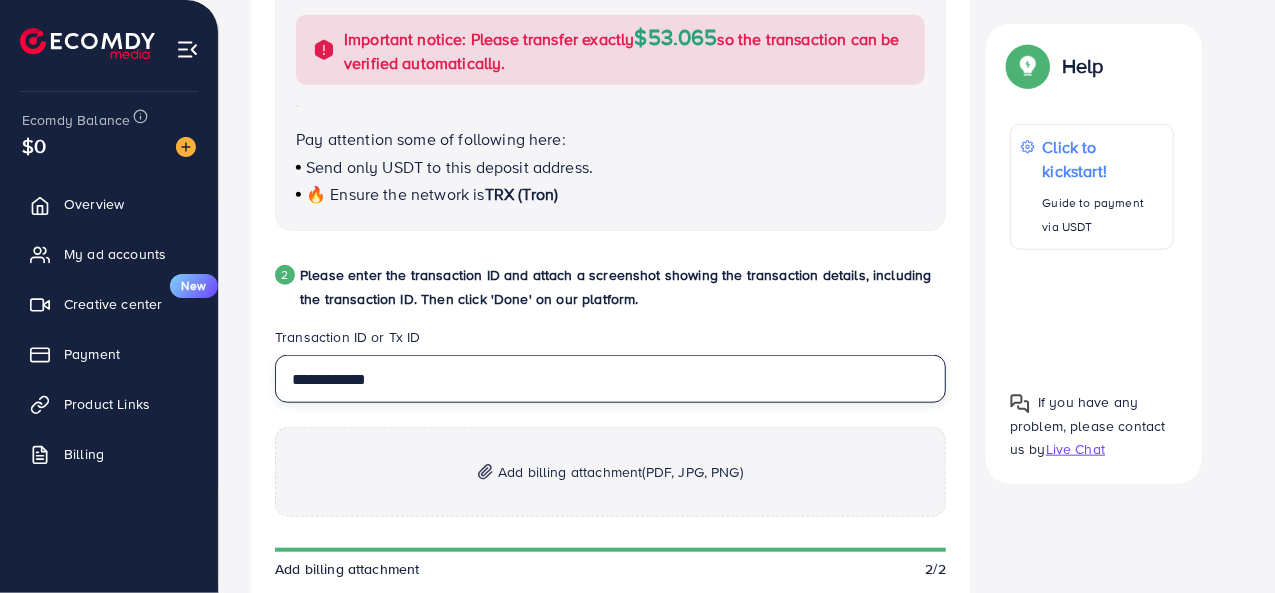 type on "**********" 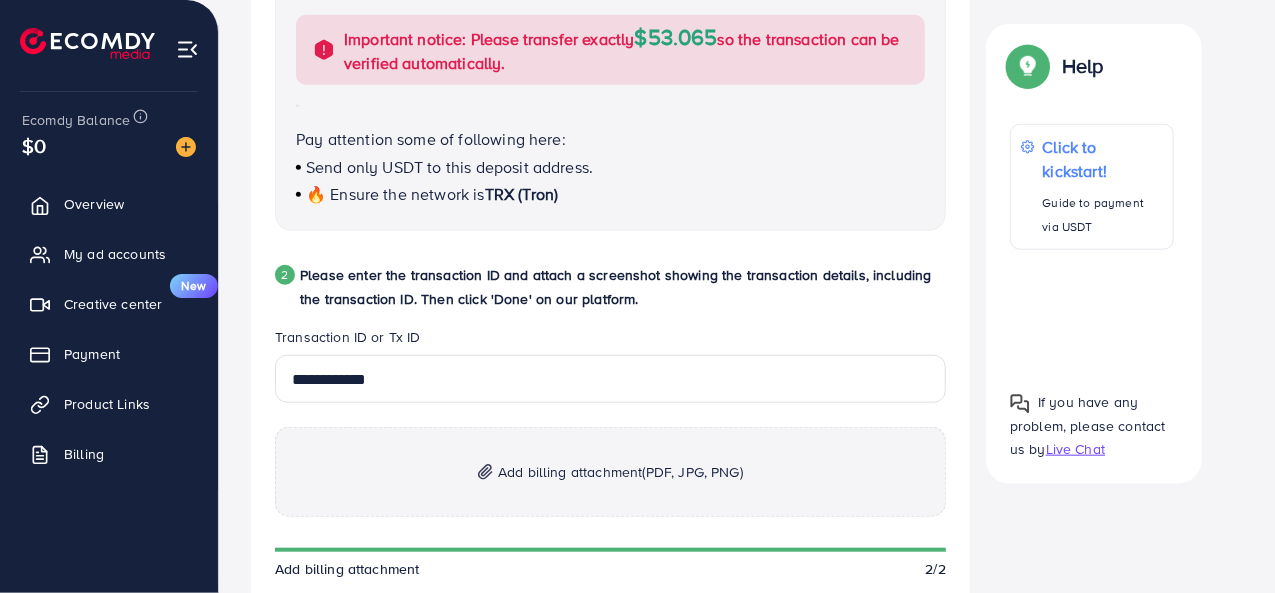 click on "Add billing attachment  (PDF, JPG, PNG)" at bounding box center [620, 472] 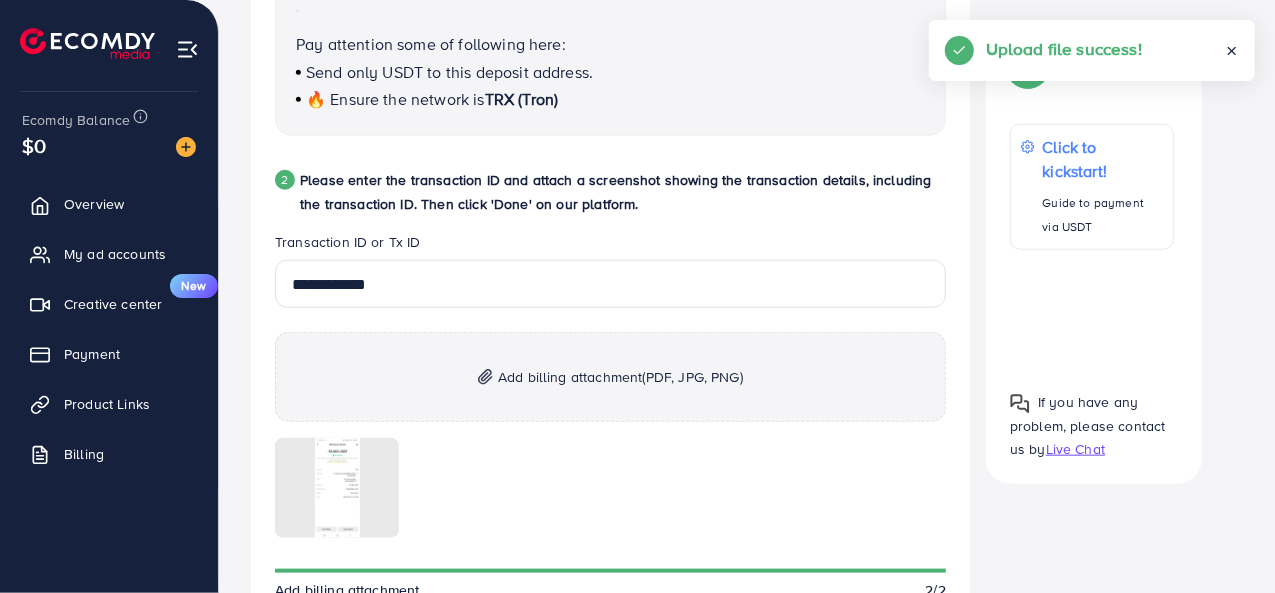 scroll, scrollTop: 1431, scrollLeft: 0, axis: vertical 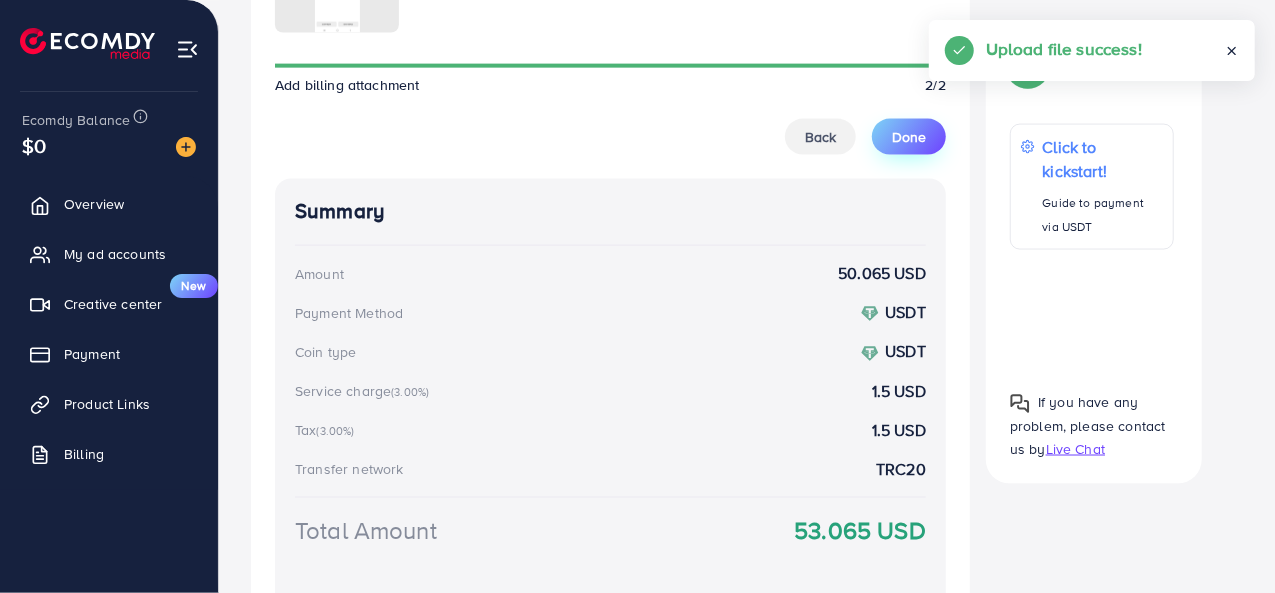 click on "Done" at bounding box center (909, 137) 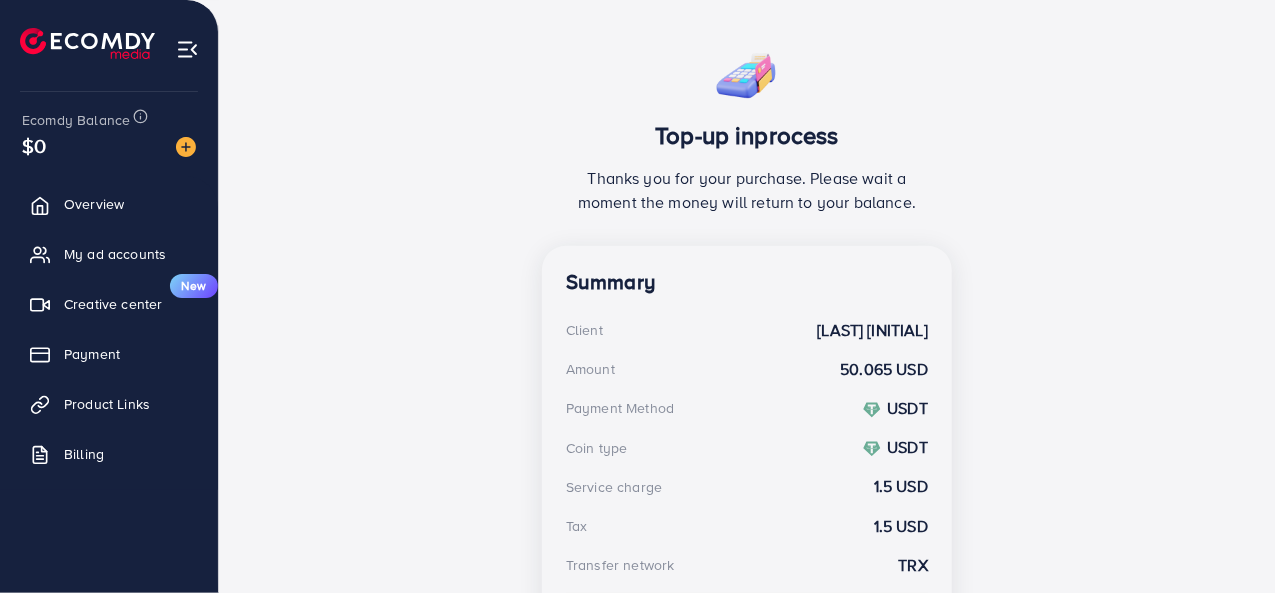 scroll, scrollTop: 334, scrollLeft: 0, axis: vertical 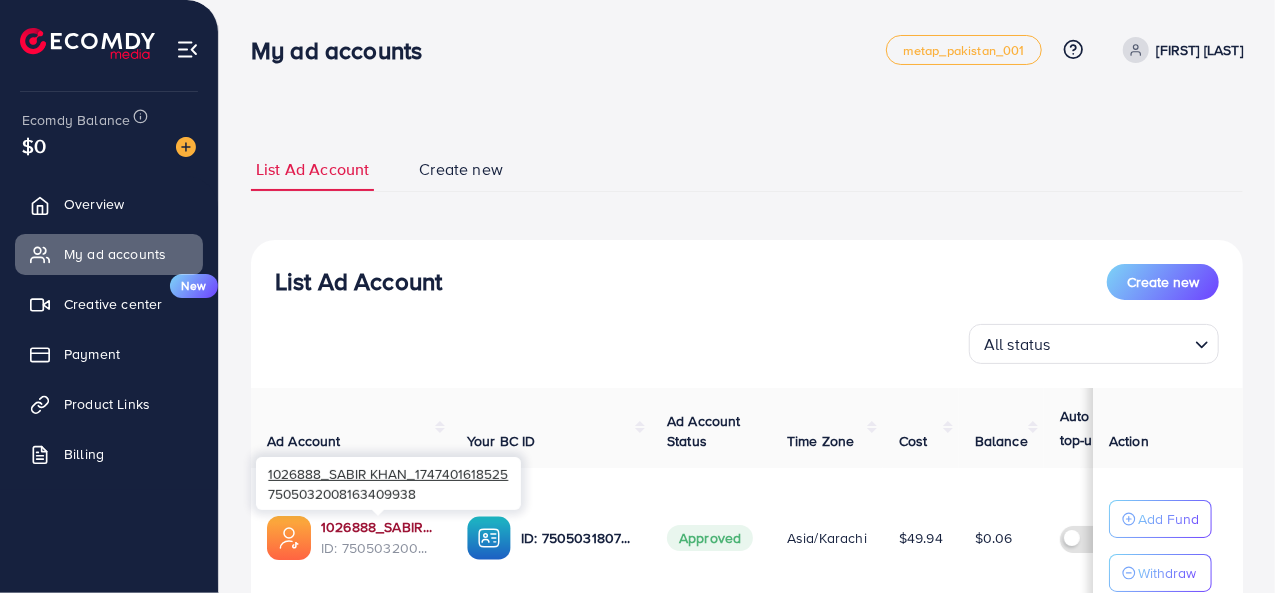 click on "1026888_SABIR KHAN_1747401618525" at bounding box center [378, 527] 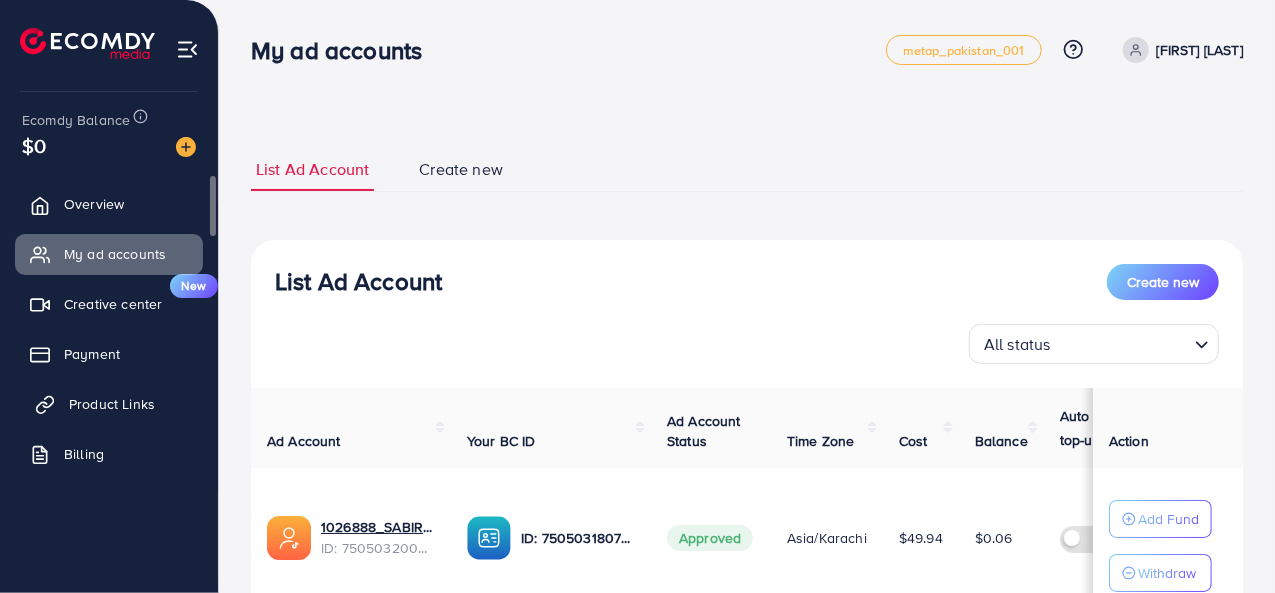 click on "Product Links" at bounding box center [112, 404] 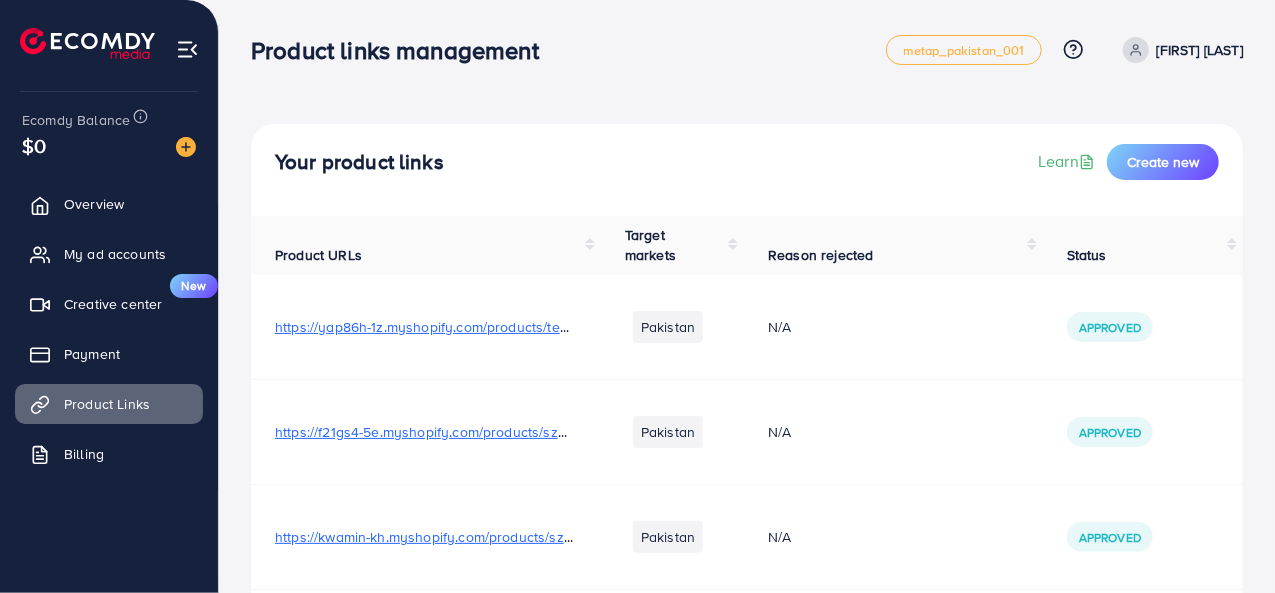 scroll, scrollTop: 428, scrollLeft: 0, axis: vertical 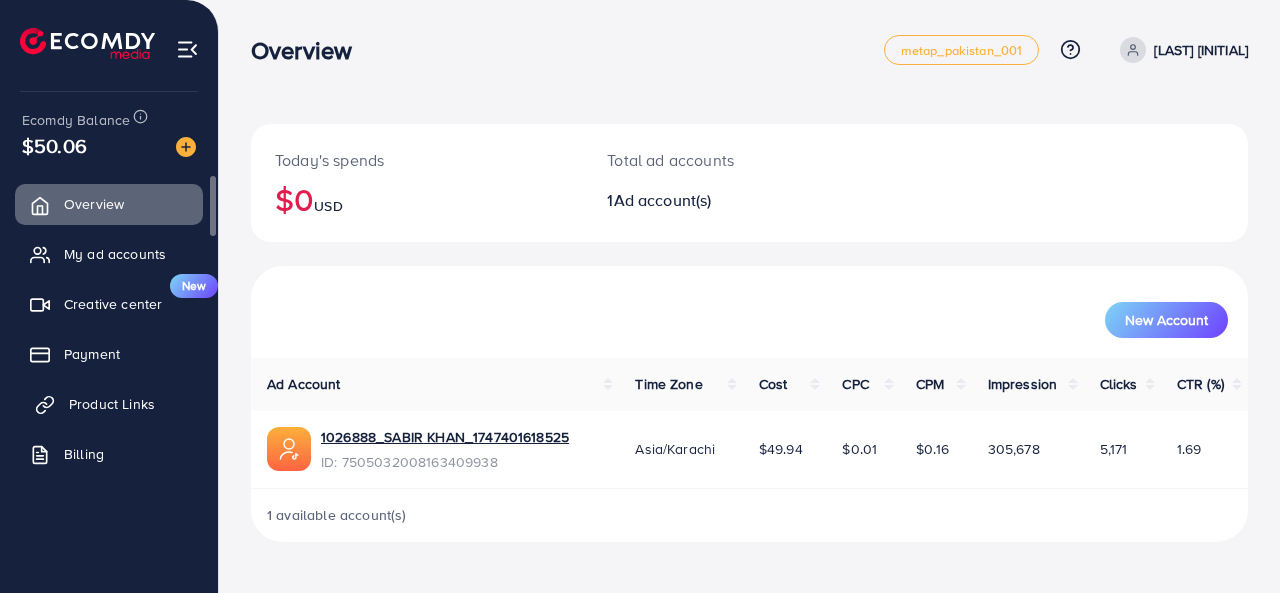 click on "Product Links" at bounding box center (112, 404) 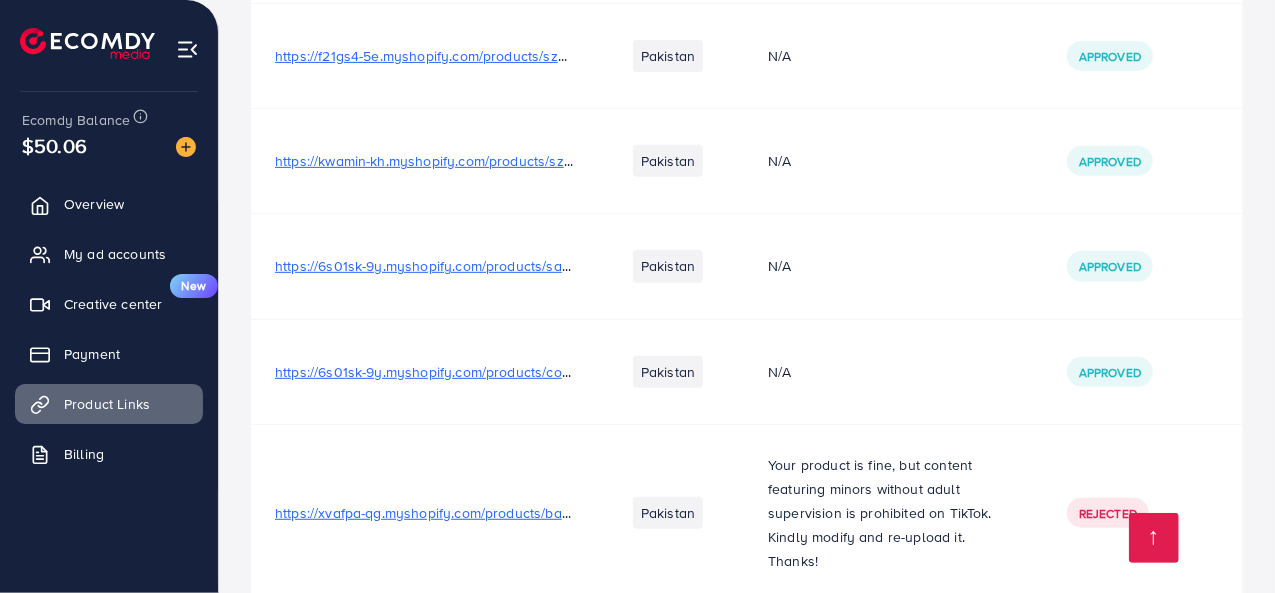 scroll, scrollTop: 428, scrollLeft: 0, axis: vertical 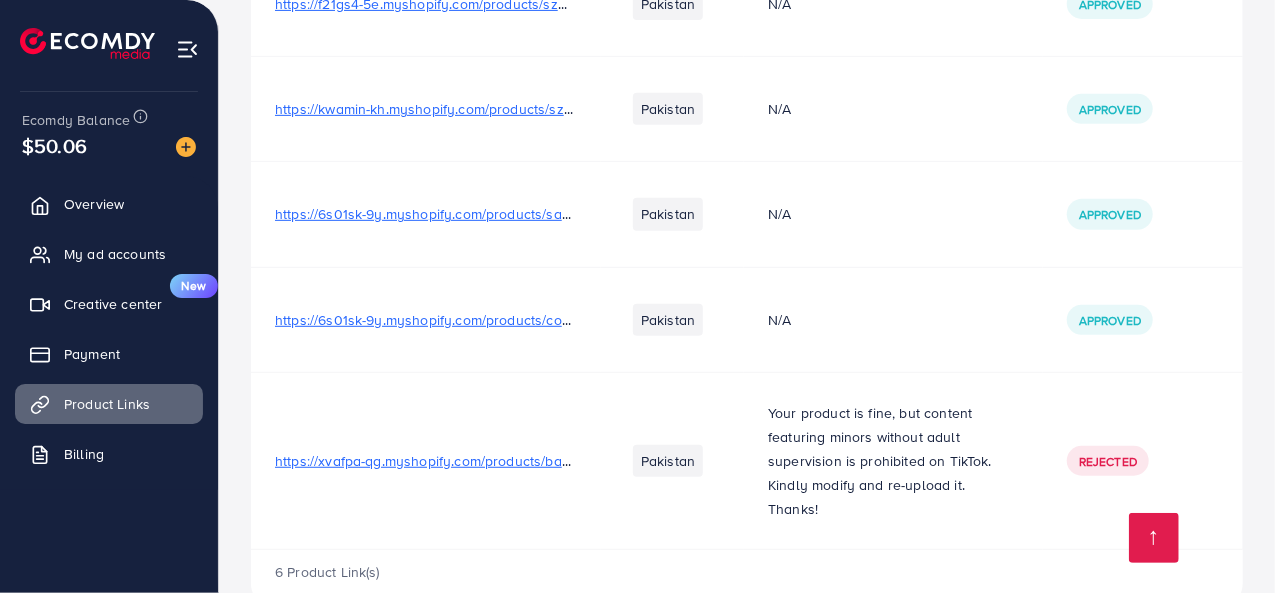 click on "https://xvafpa-qg.myshopify.com/products/baby-spoon-feeder?utm_source=copyToPasteBoard&utm_medium=product-links&utm_content=web" at bounding box center [727, 461] 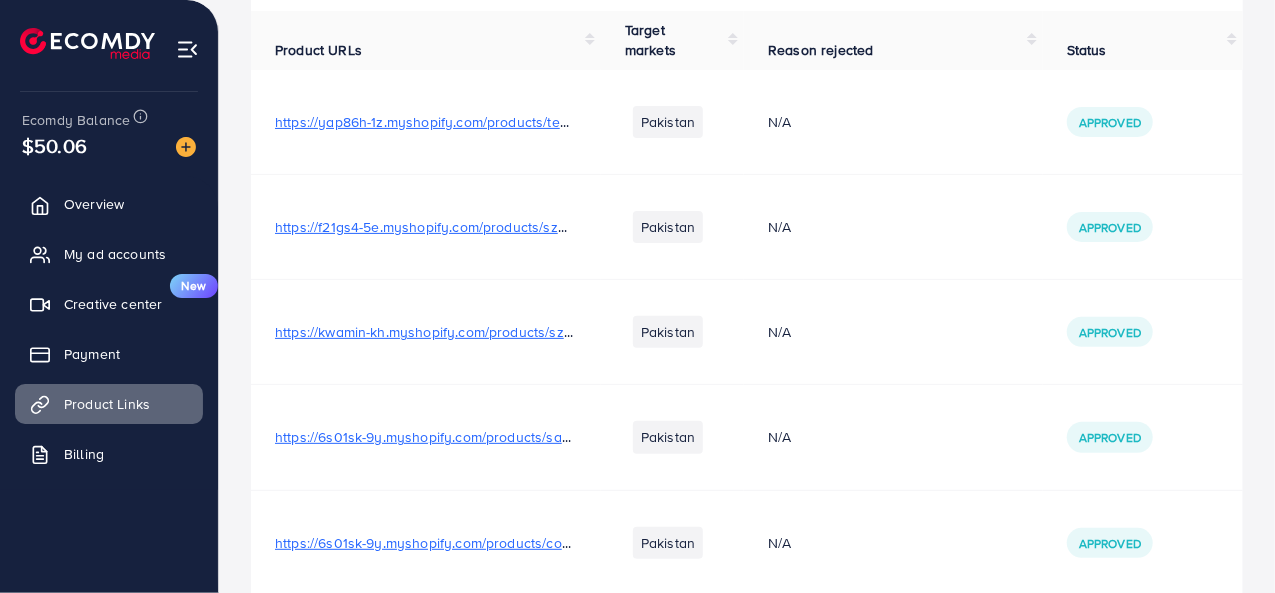 scroll, scrollTop: 428, scrollLeft: 0, axis: vertical 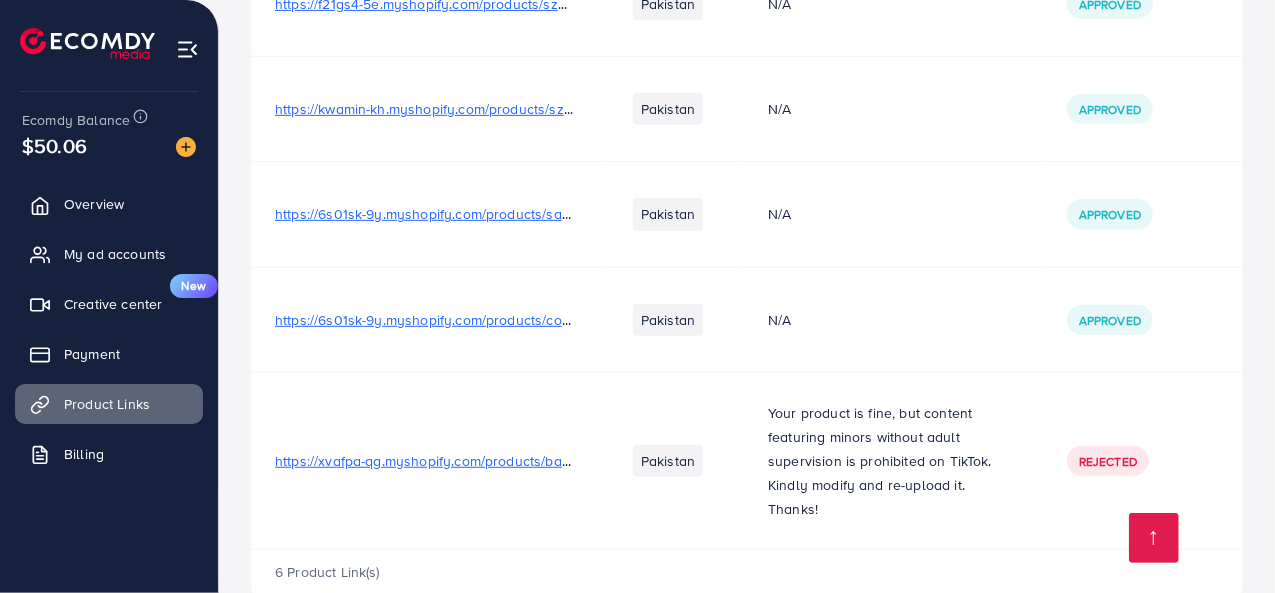 click on "https://xvafpa-qg.myshopify.com/products/baby-spoon-feeder?utm_source=copyToPasteBoard&utm_medium=product-links&utm_content=web" at bounding box center [727, 461] 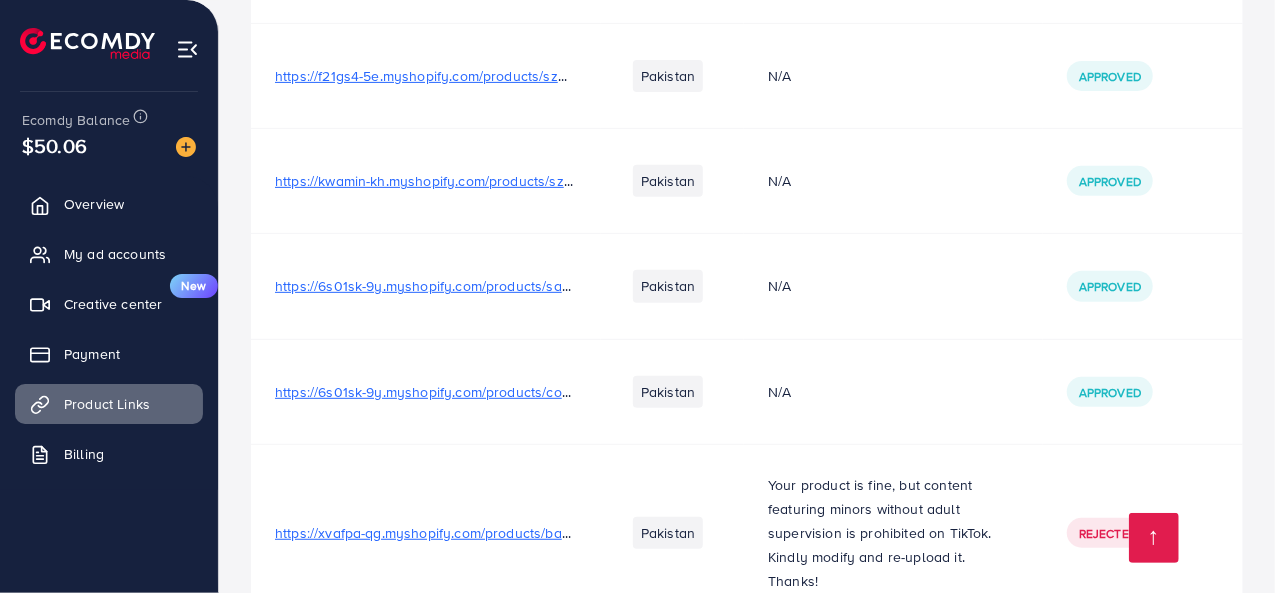 scroll, scrollTop: 328, scrollLeft: 0, axis: vertical 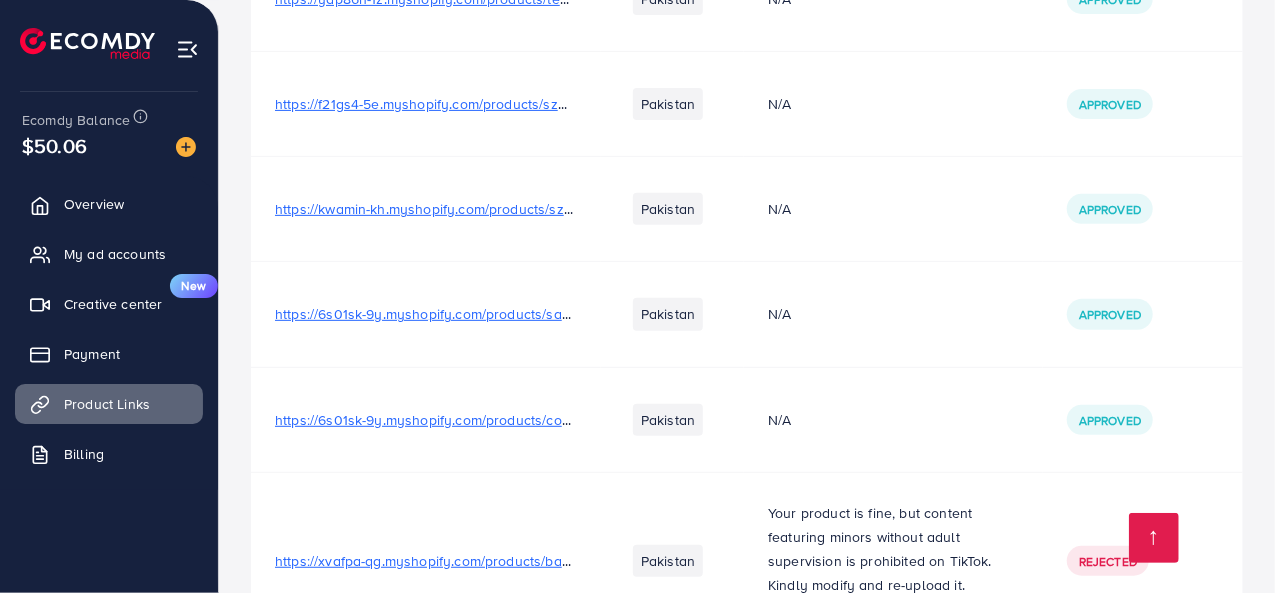 click on "https://xvafpa-qg.myshopify.com/products/baby-spoon-feeder?utm_source=copyToPasteBoard&utm_medium=product-links&utm_content=web" at bounding box center [727, 561] 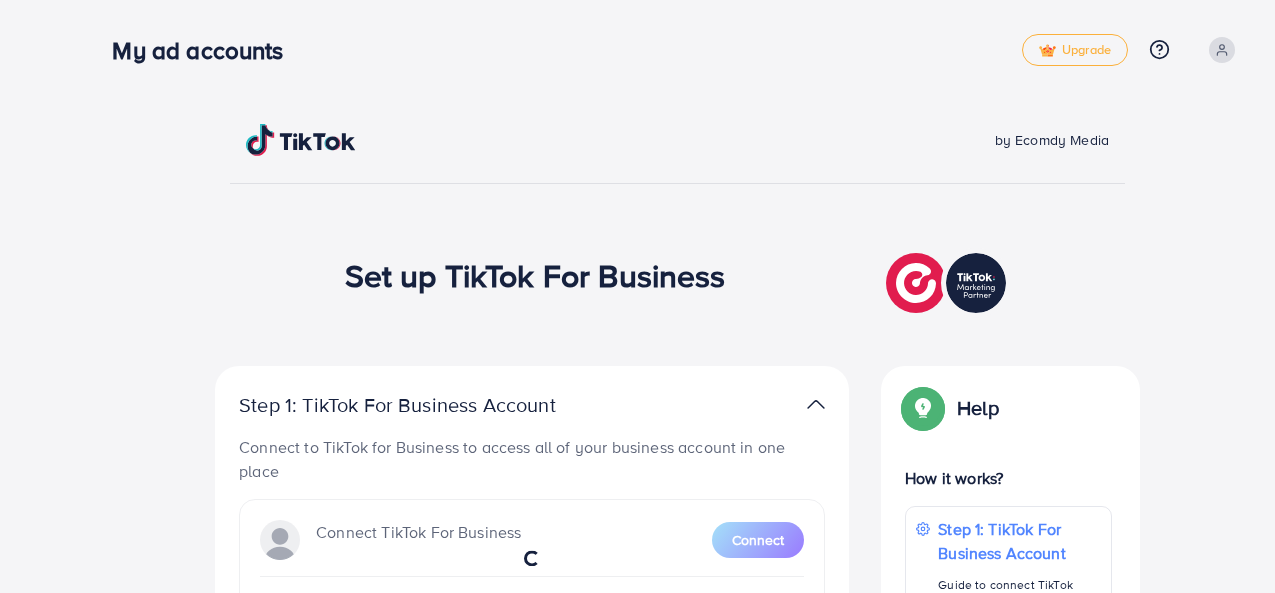 scroll, scrollTop: 0, scrollLeft: 0, axis: both 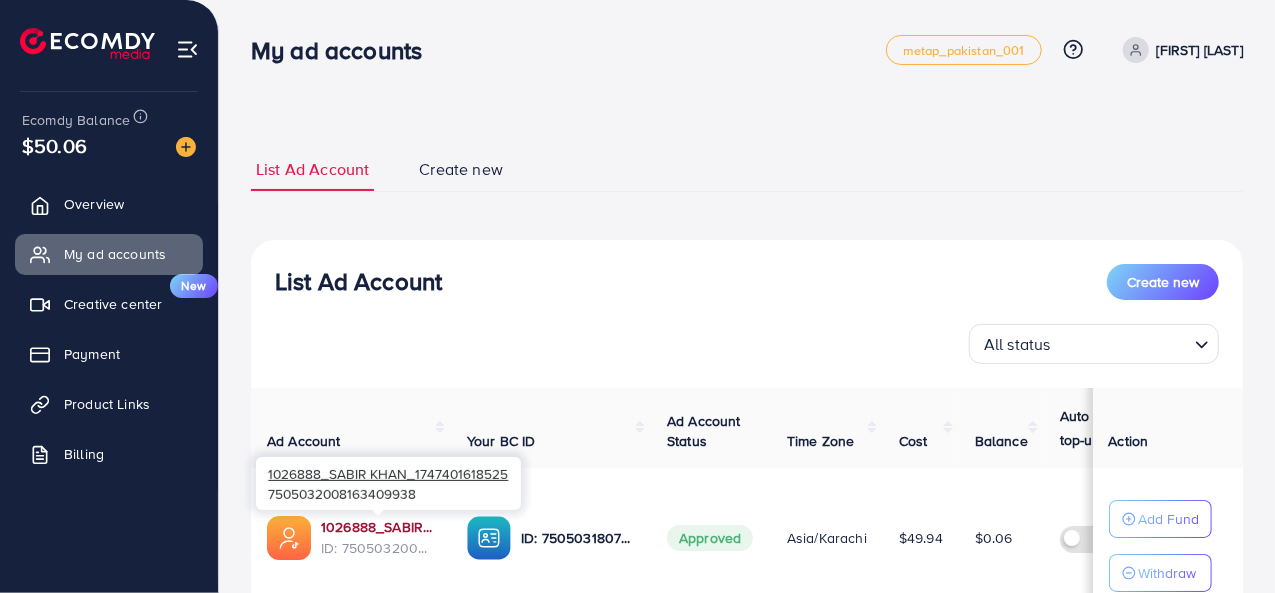 click on "1026888_SABIR KHAN_1747401618525" at bounding box center [378, 527] 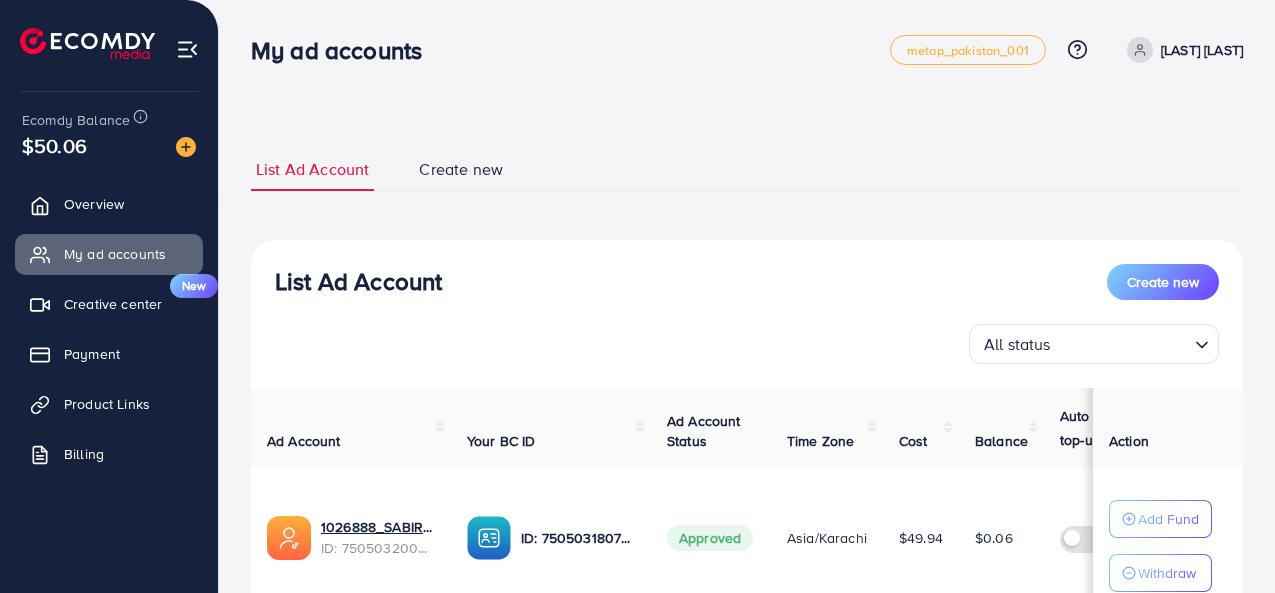 scroll, scrollTop: 0, scrollLeft: 0, axis: both 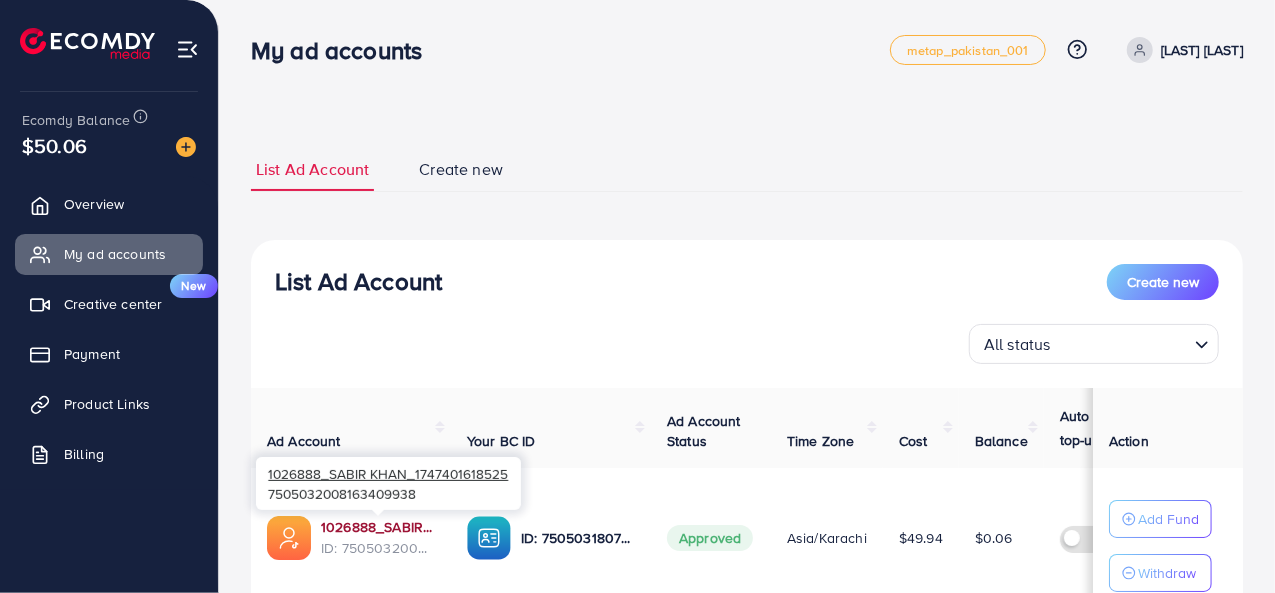 click on "1026888_SABIR KHAN_1747401618525" at bounding box center (378, 527) 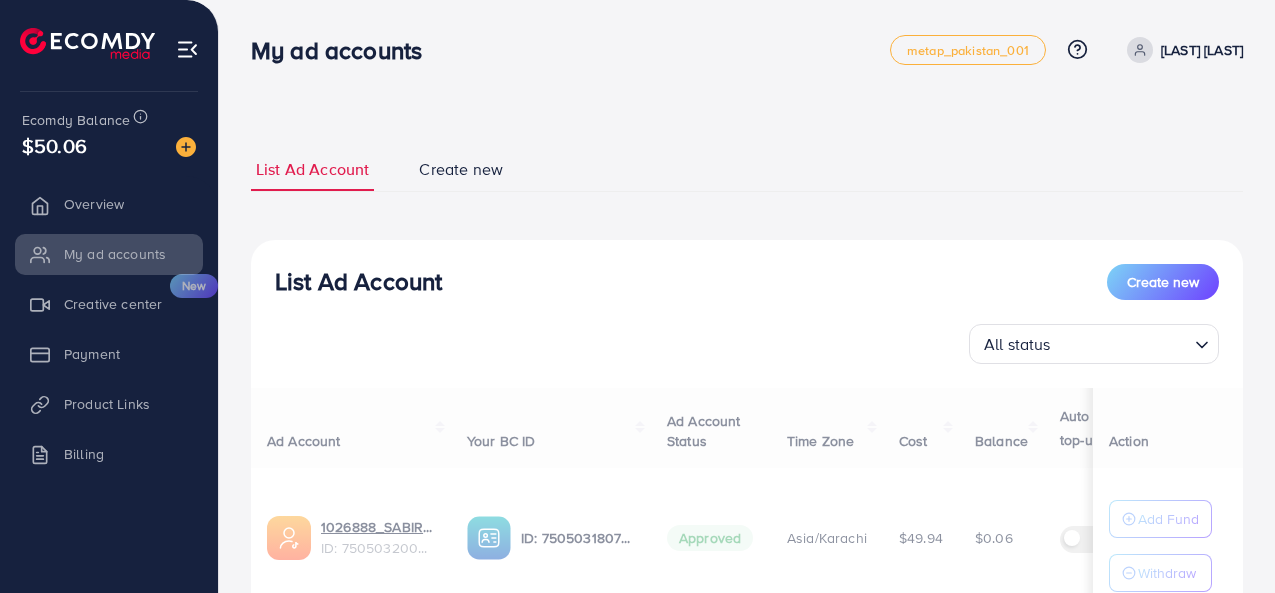 scroll, scrollTop: 0, scrollLeft: 0, axis: both 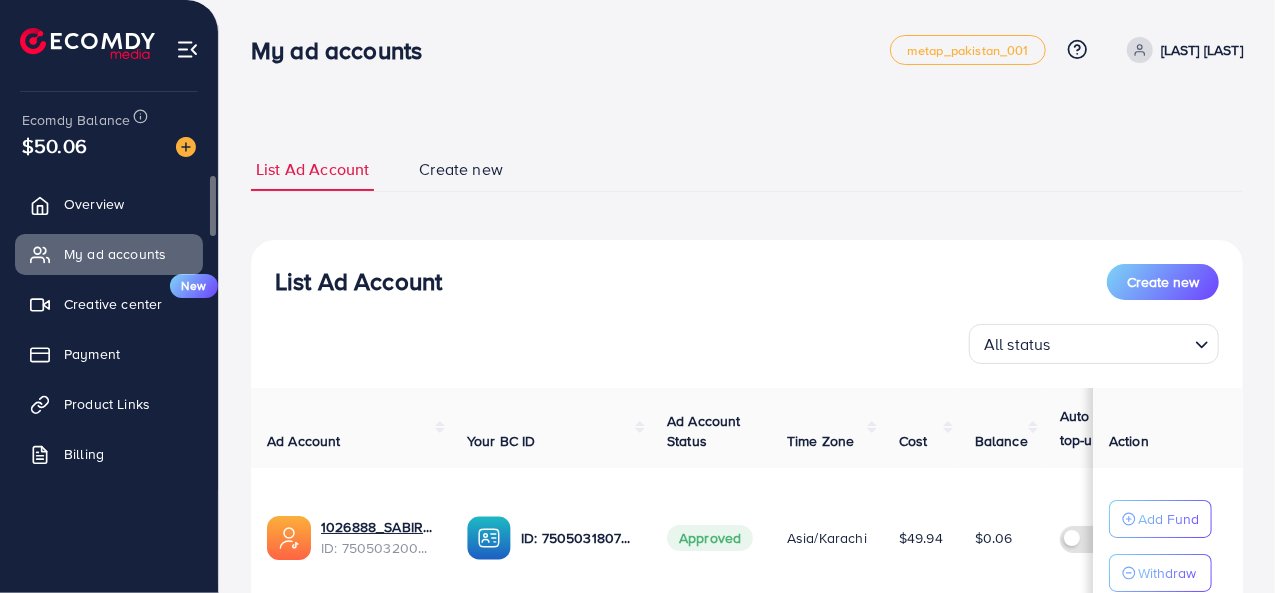 click on "Overview My ad accounts Creative center  New  Payment Product Links Billing Affiliate Program" at bounding box center [109, 360] 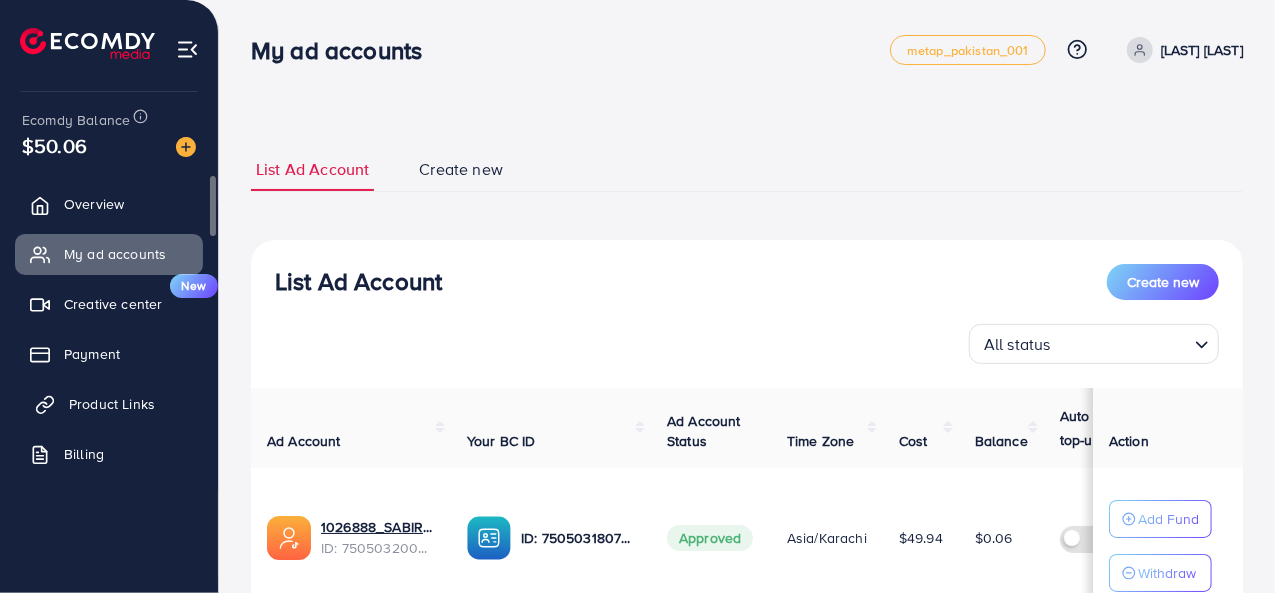 click on "Product Links" at bounding box center (112, 404) 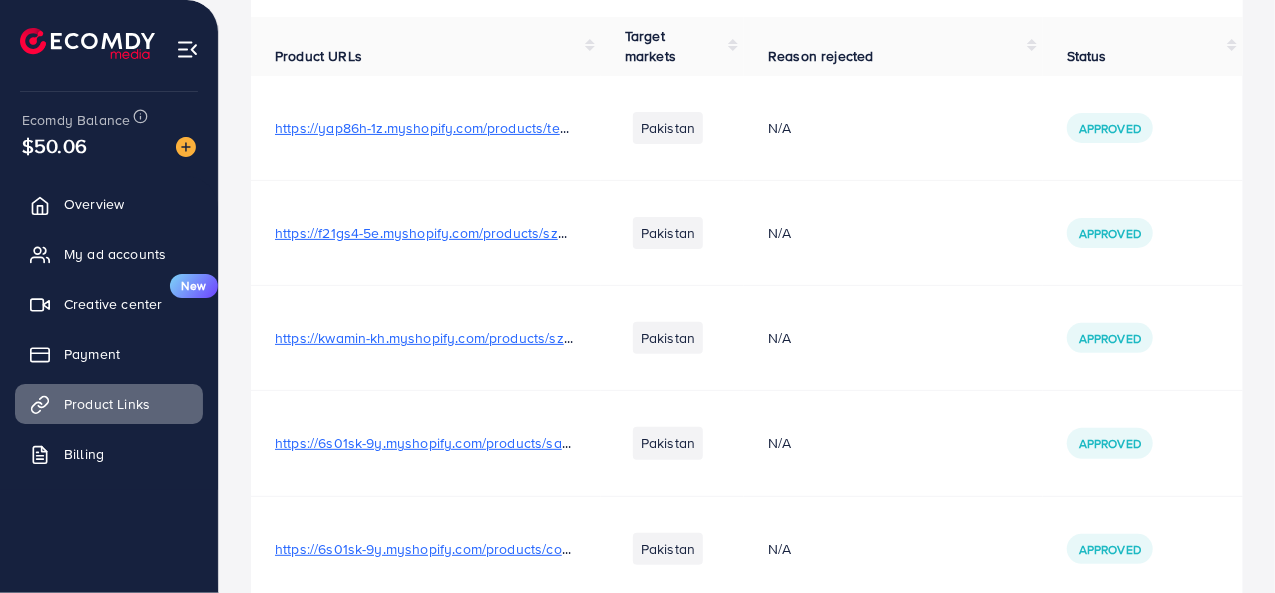 scroll, scrollTop: 0, scrollLeft: 0, axis: both 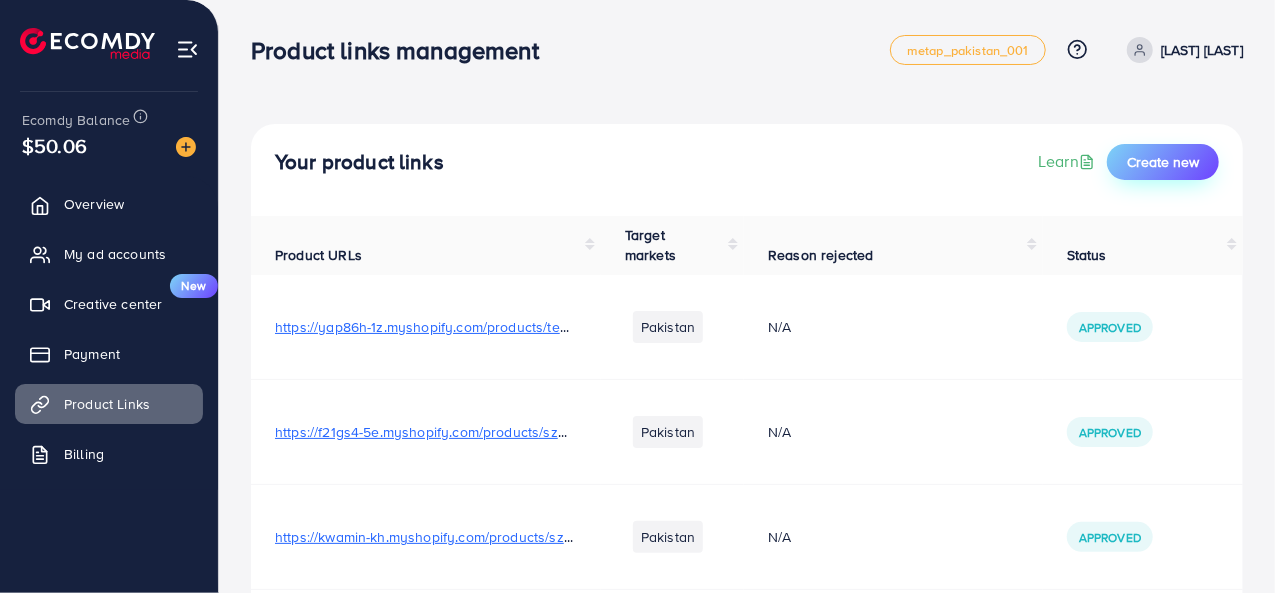 click on "Create new" at bounding box center (1163, 162) 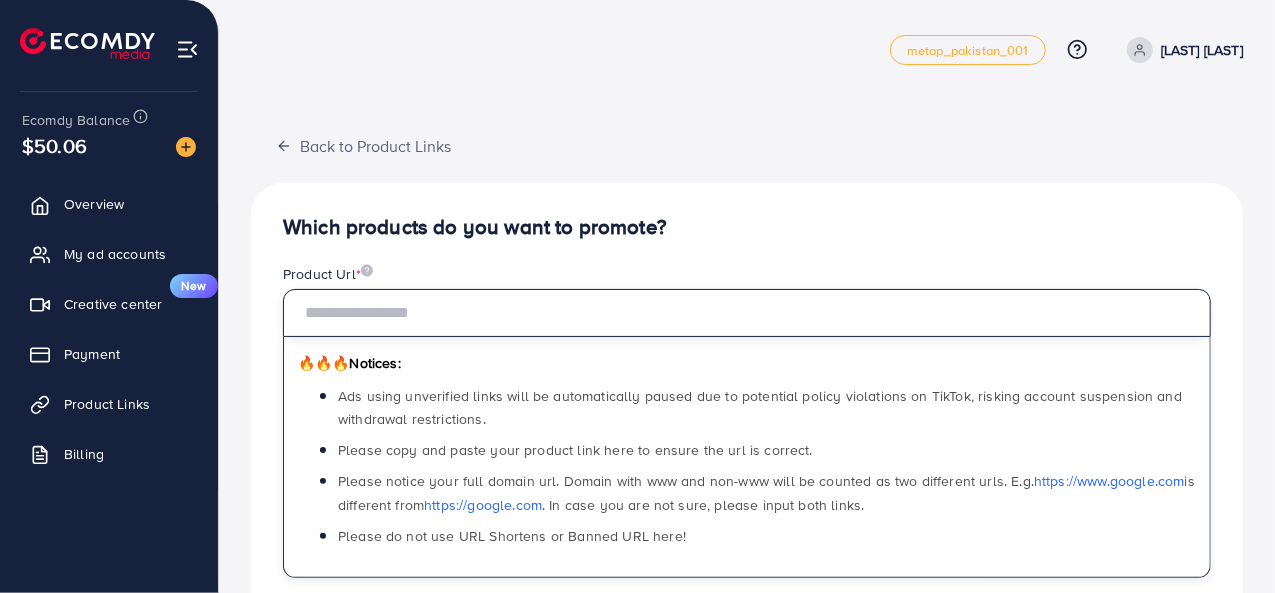 paste on "**********" 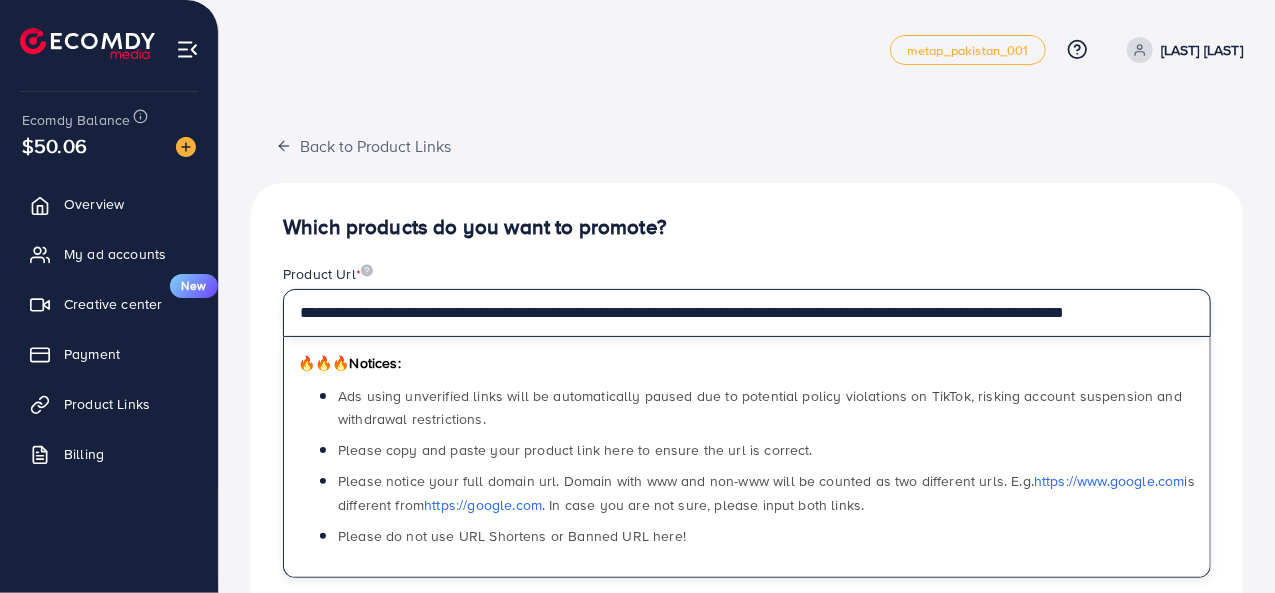 scroll, scrollTop: 0, scrollLeft: 110, axis: horizontal 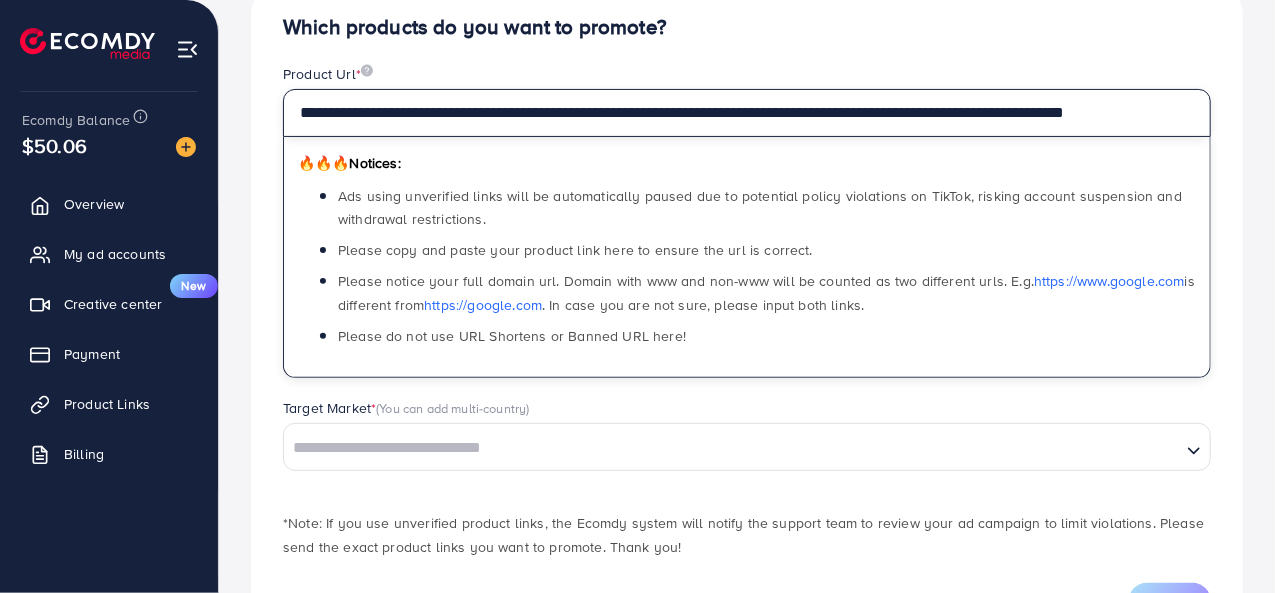 type on "**********" 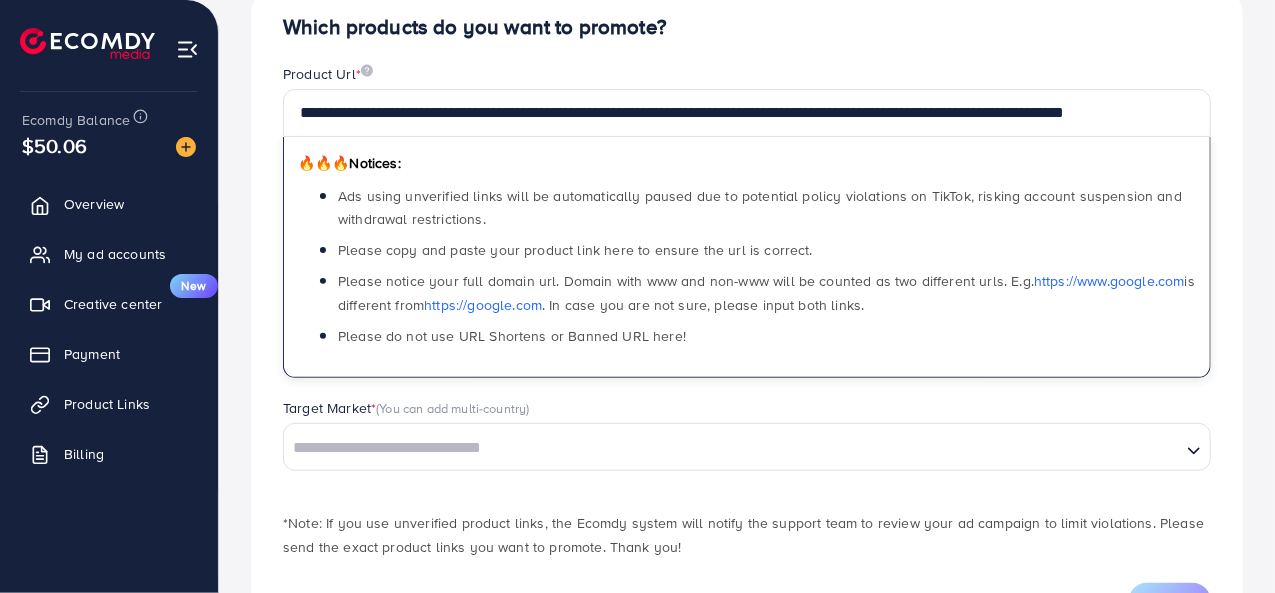 scroll, scrollTop: 0, scrollLeft: 0, axis: both 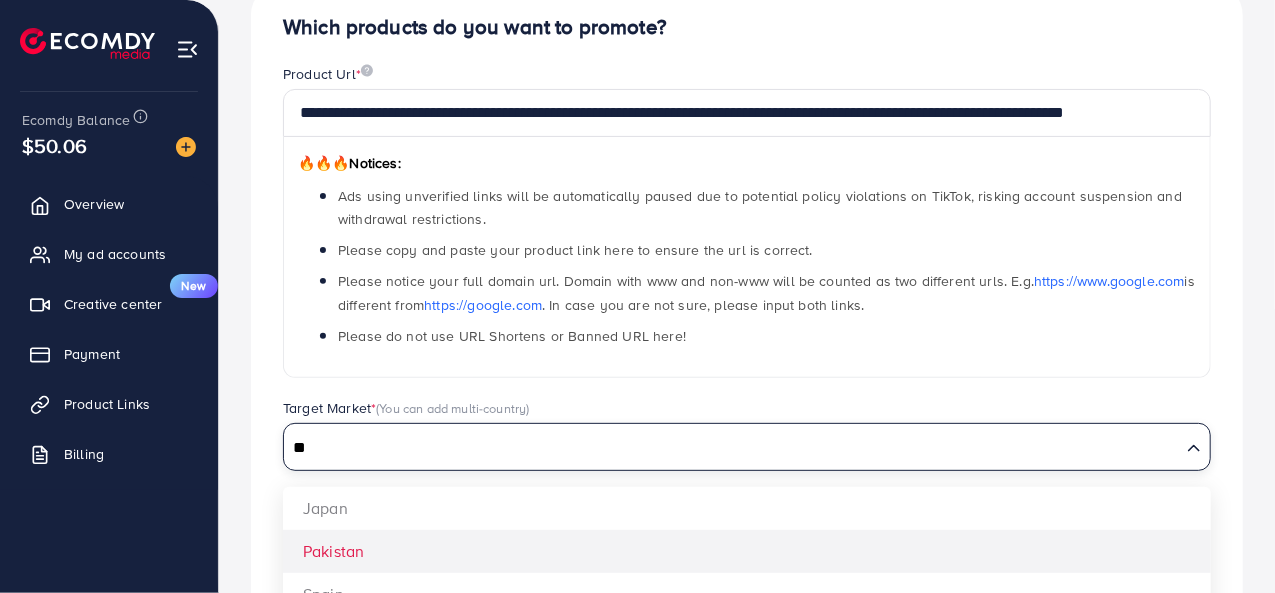 type on "**" 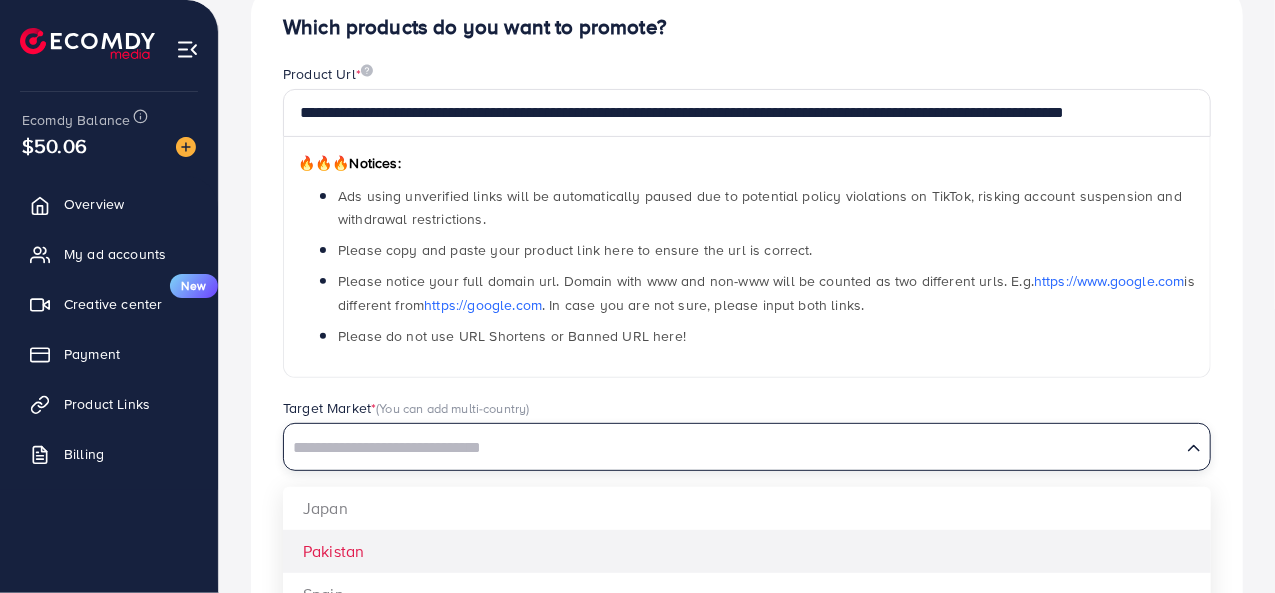 click on "**********" at bounding box center [747, 317] 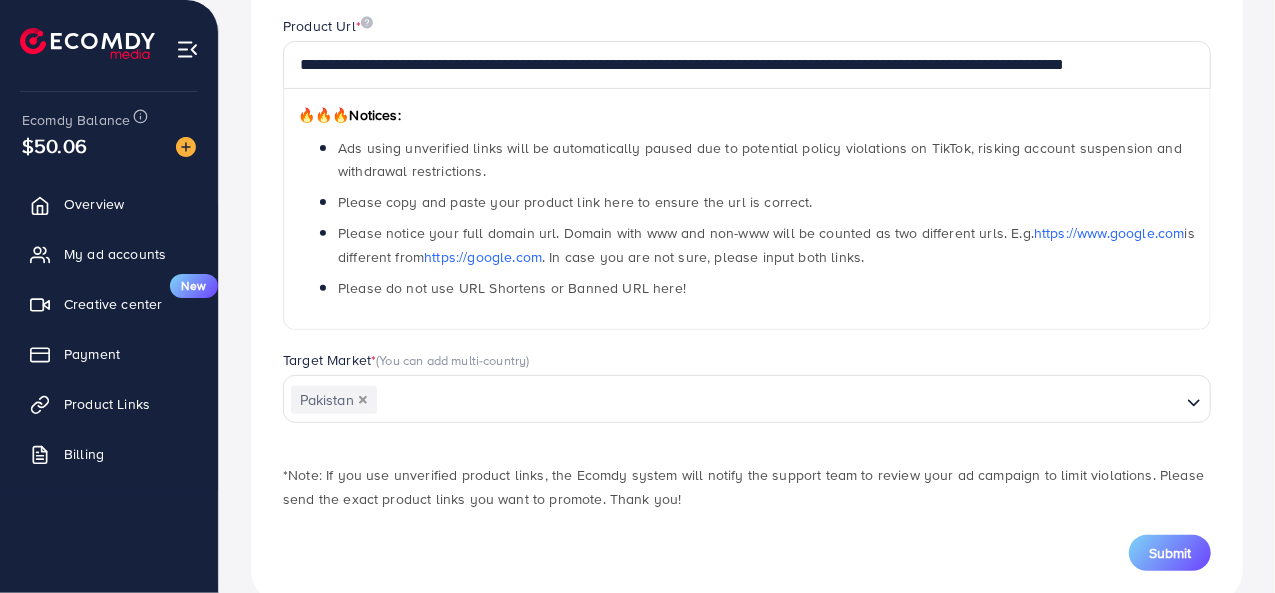 scroll, scrollTop: 287, scrollLeft: 0, axis: vertical 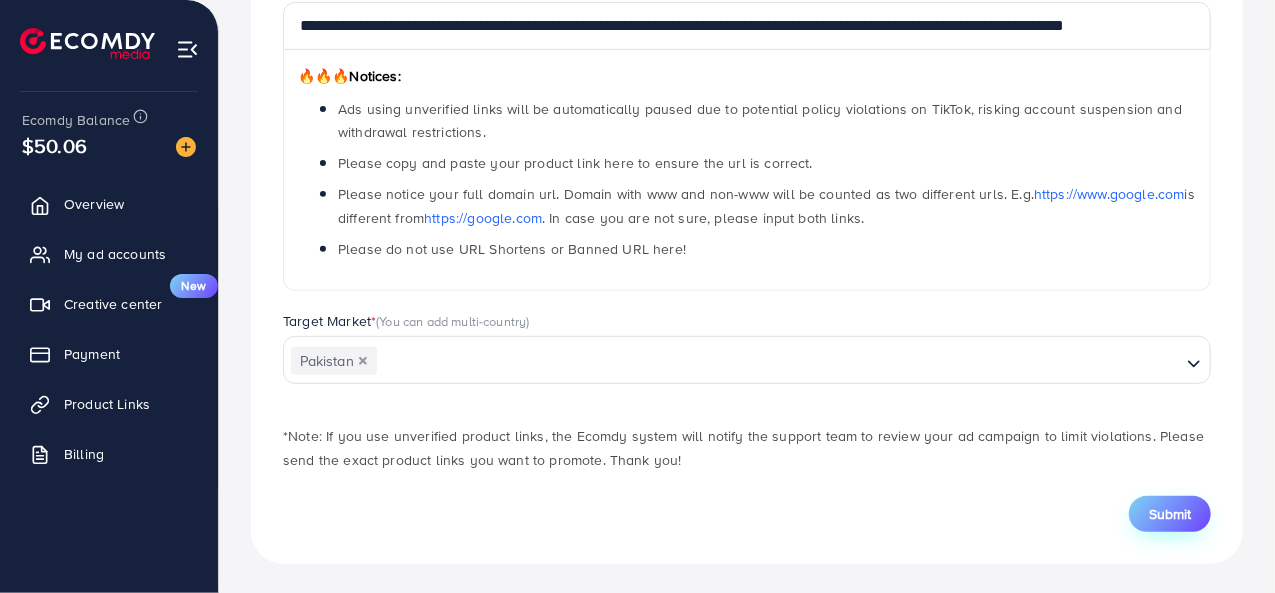 click on "Submit" at bounding box center (1170, 514) 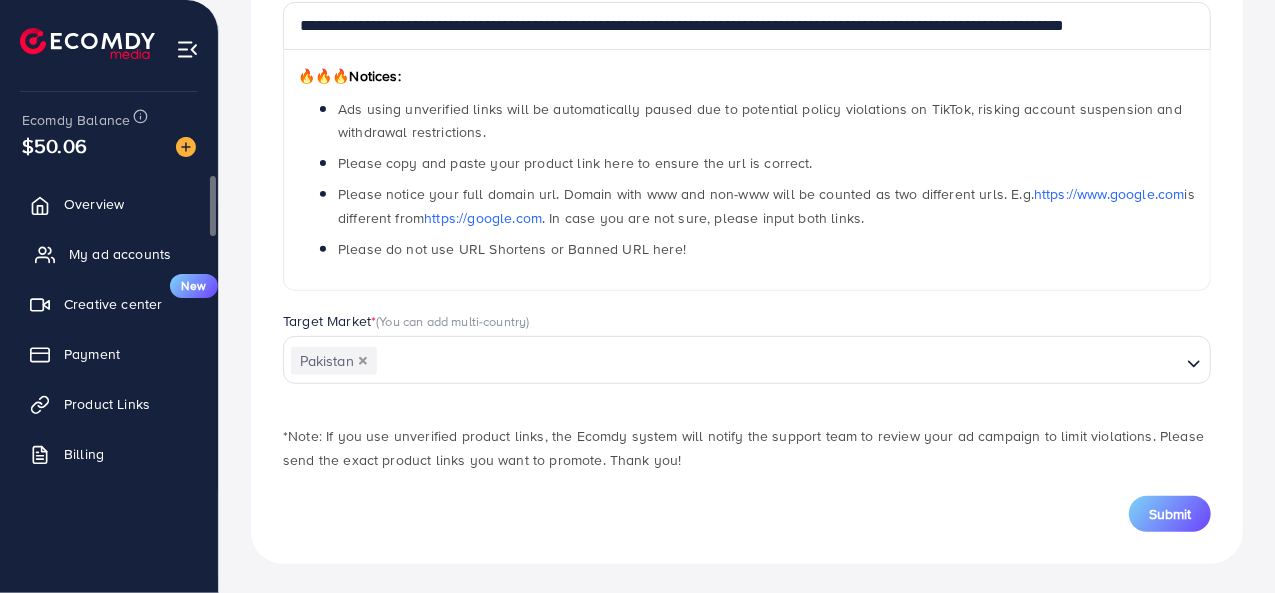 click on "My ad accounts" at bounding box center [109, 254] 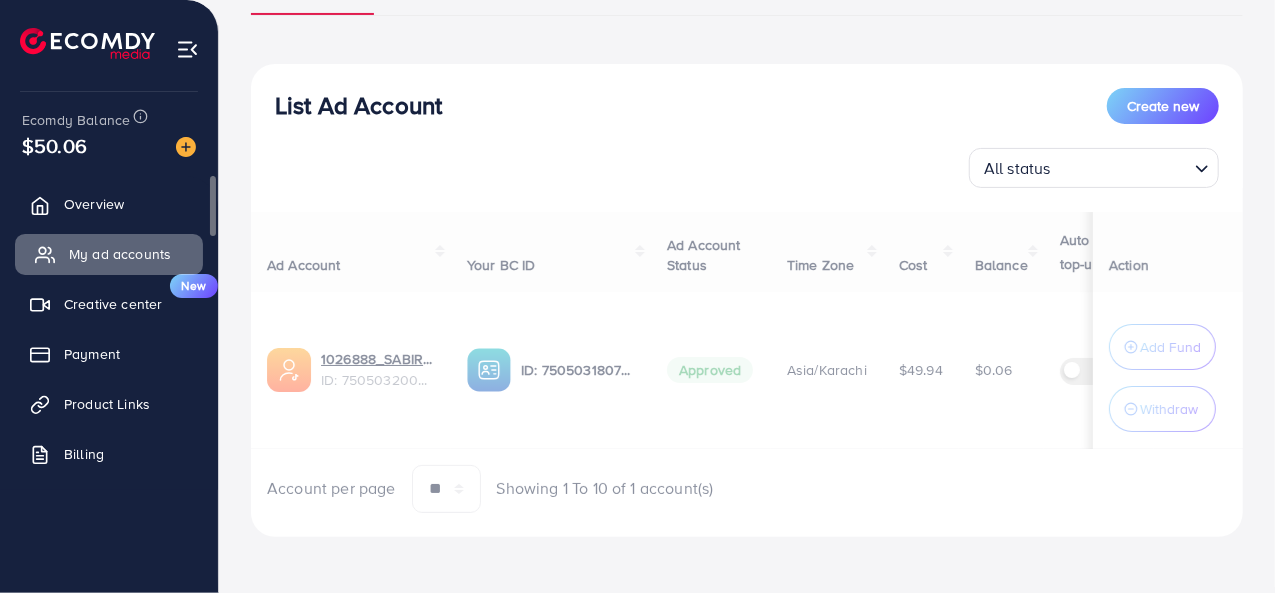 scroll, scrollTop: 0, scrollLeft: 0, axis: both 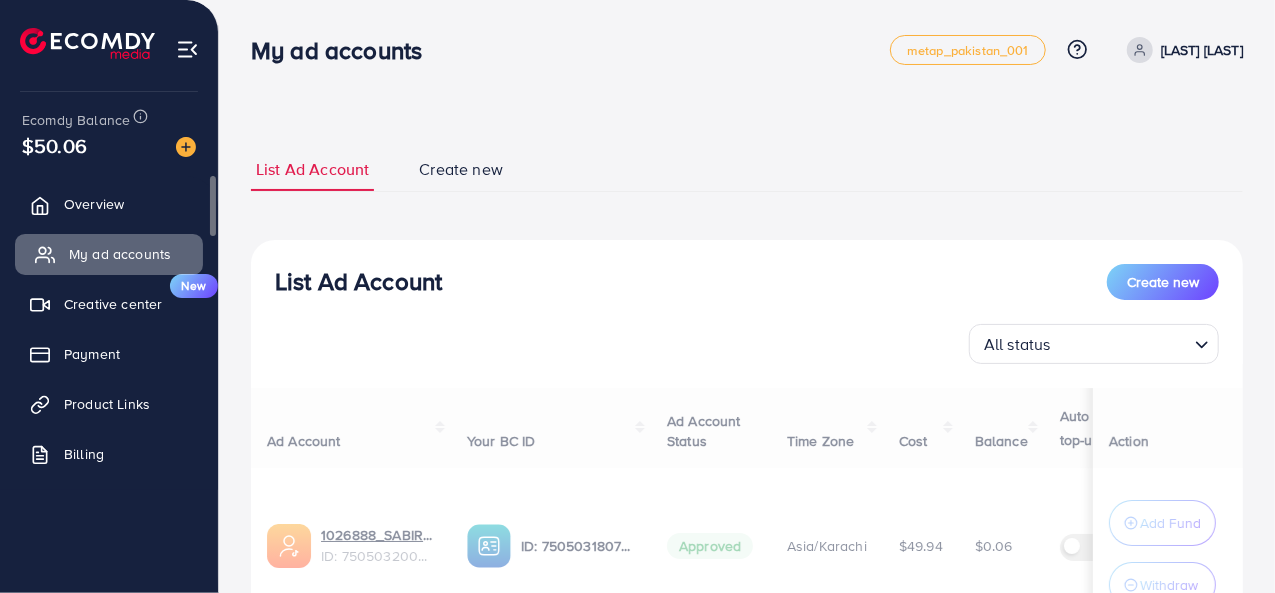 click on "My ad accounts" at bounding box center [109, 254] 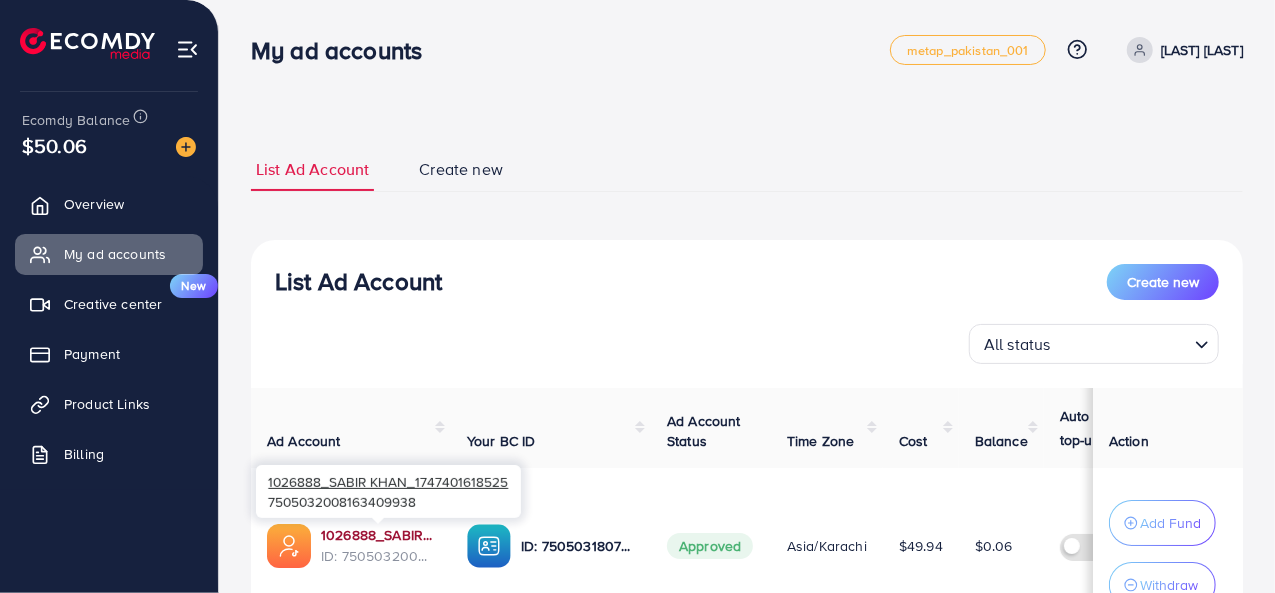 click on "1026888_SABIR KHAN_1747401618525" at bounding box center [378, 535] 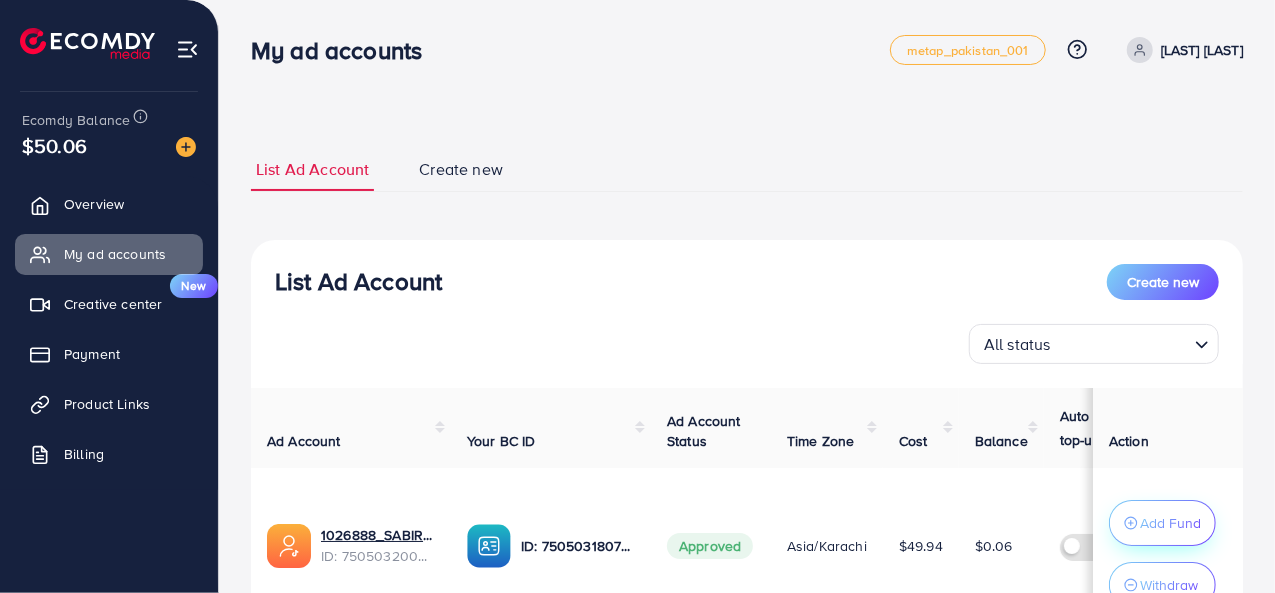 click on "Add Fund" at bounding box center [1170, 523] 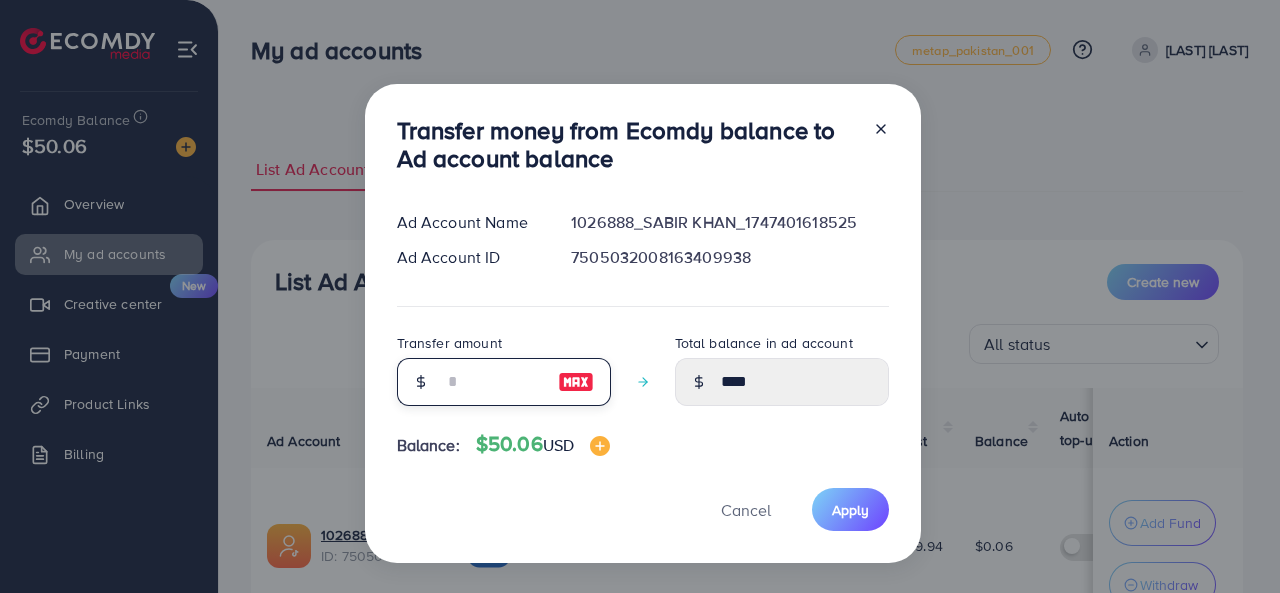 click at bounding box center [493, 382] 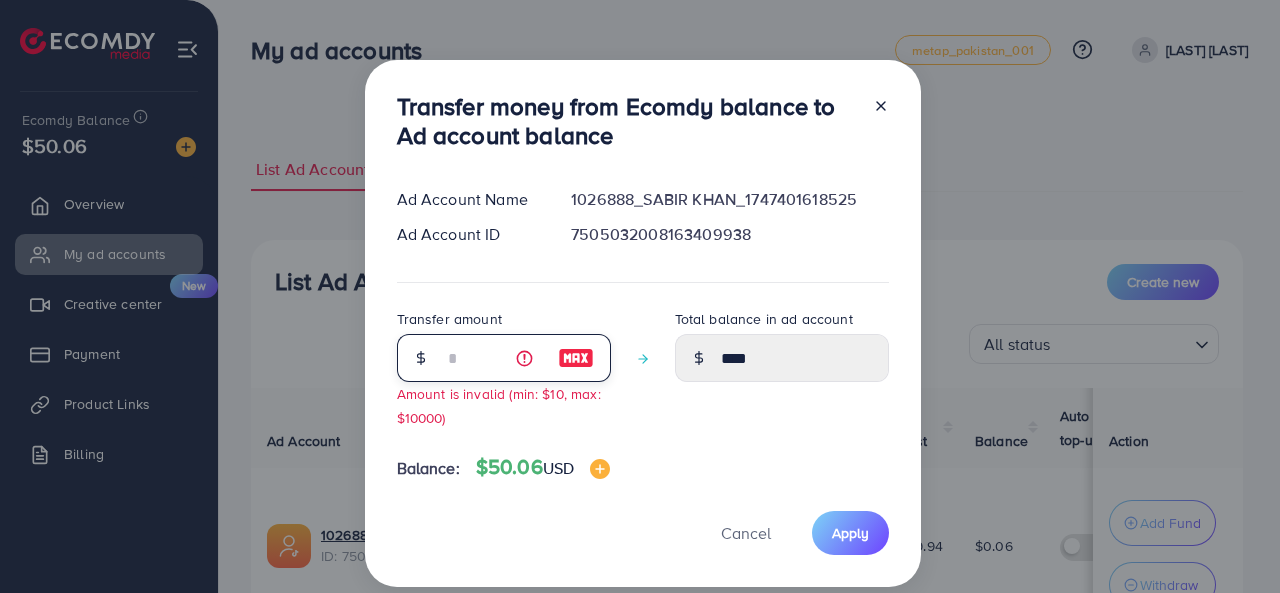 type on "**" 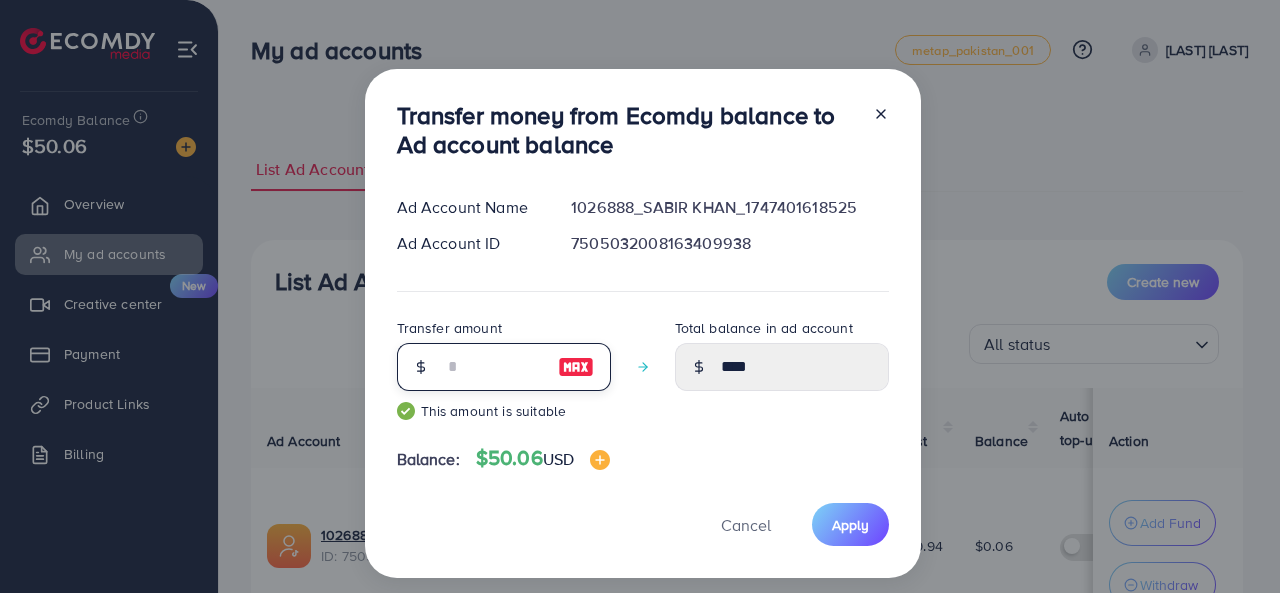 type on "*****" 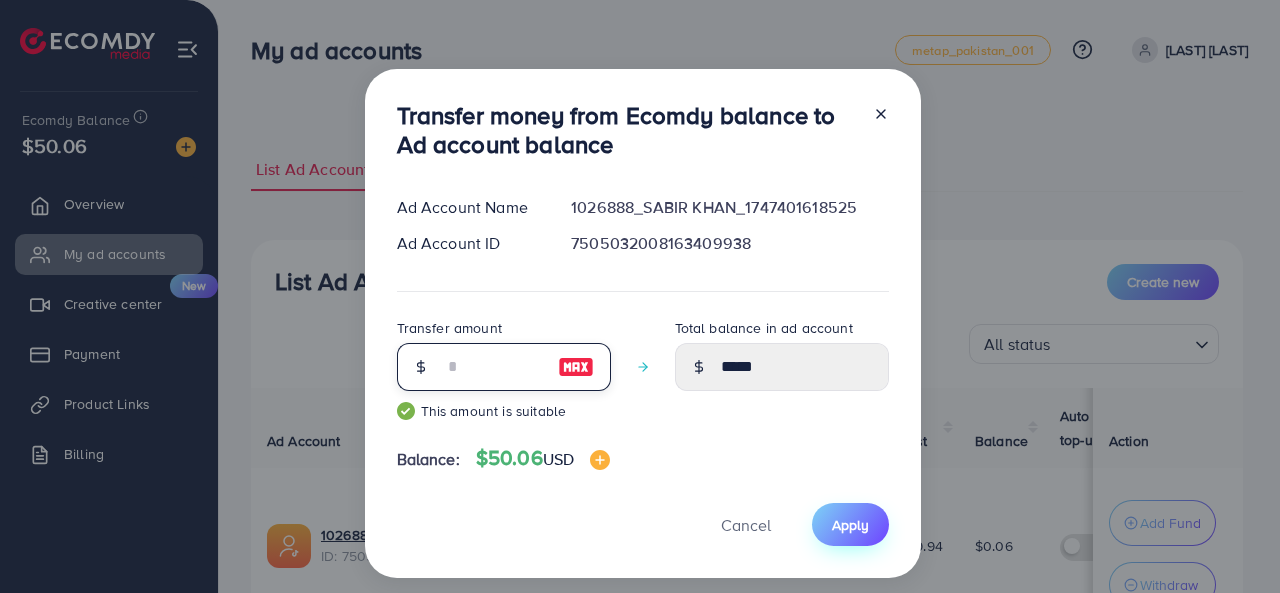type on "**" 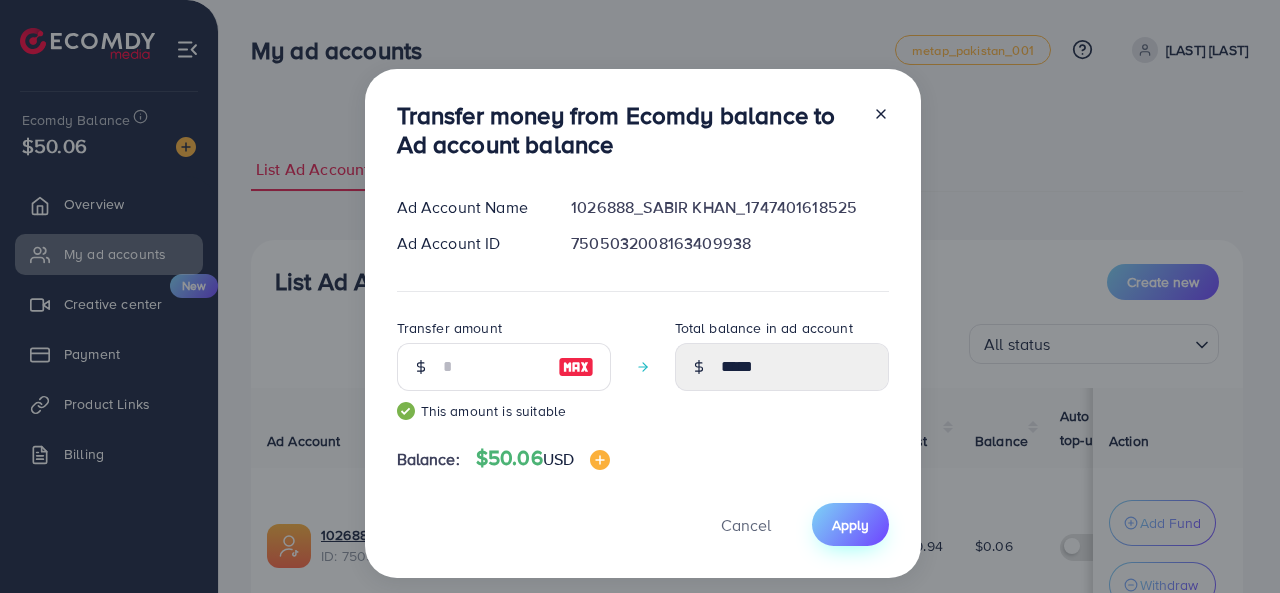 click on "Apply" at bounding box center [850, 525] 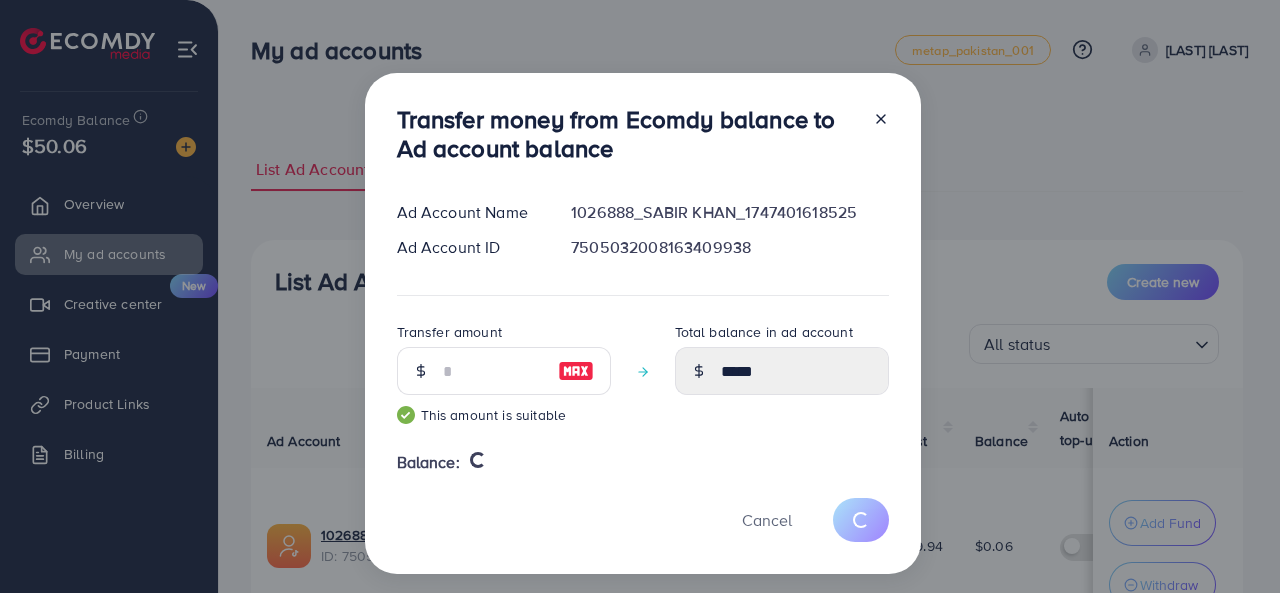 type 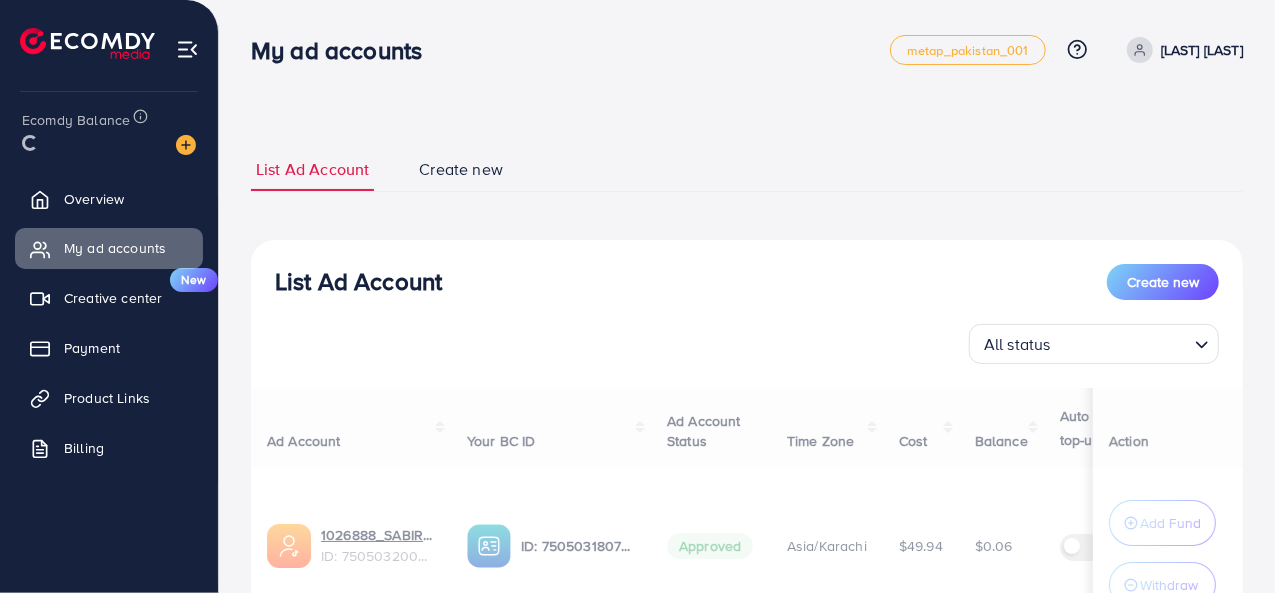 click on "Ad Account Your BC ID Ad Account Status Time Zone Cost Balance Auto top-up Threshold information Action            1026888_[FIRST] [LAST]_[PHONE]  ID: 7505032008163409938 ID: 7505031807914852359  Approved   Asia/Karachi   $49.94   $0.06   $ ---   $ ---   Add Fund   Withdraw           Account per page  ** ** ** ***  Showing 1 To 10 of 1 account(s)" at bounding box center (747, 538) 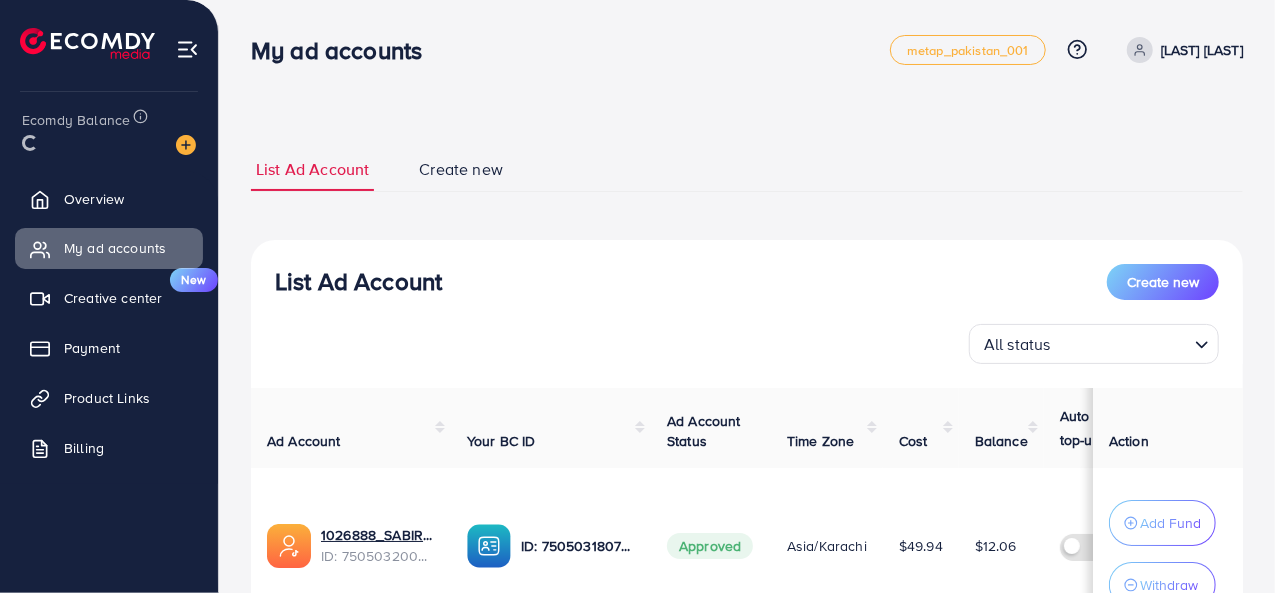 scroll, scrollTop: 178, scrollLeft: 0, axis: vertical 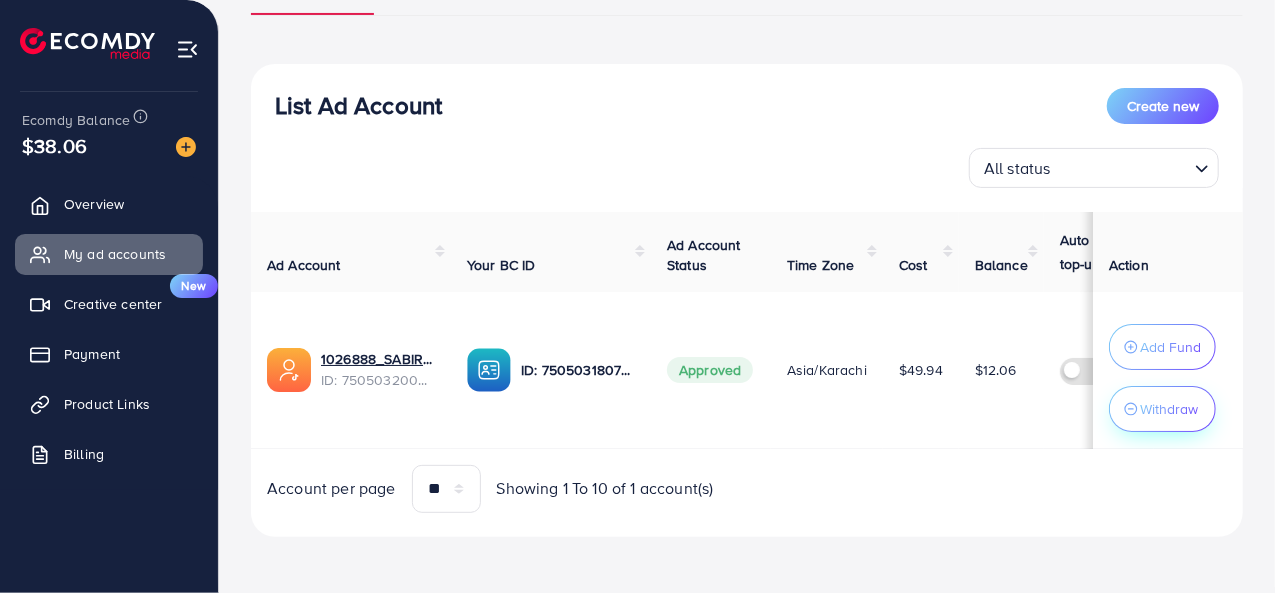click on "Withdraw" at bounding box center [1162, 409] 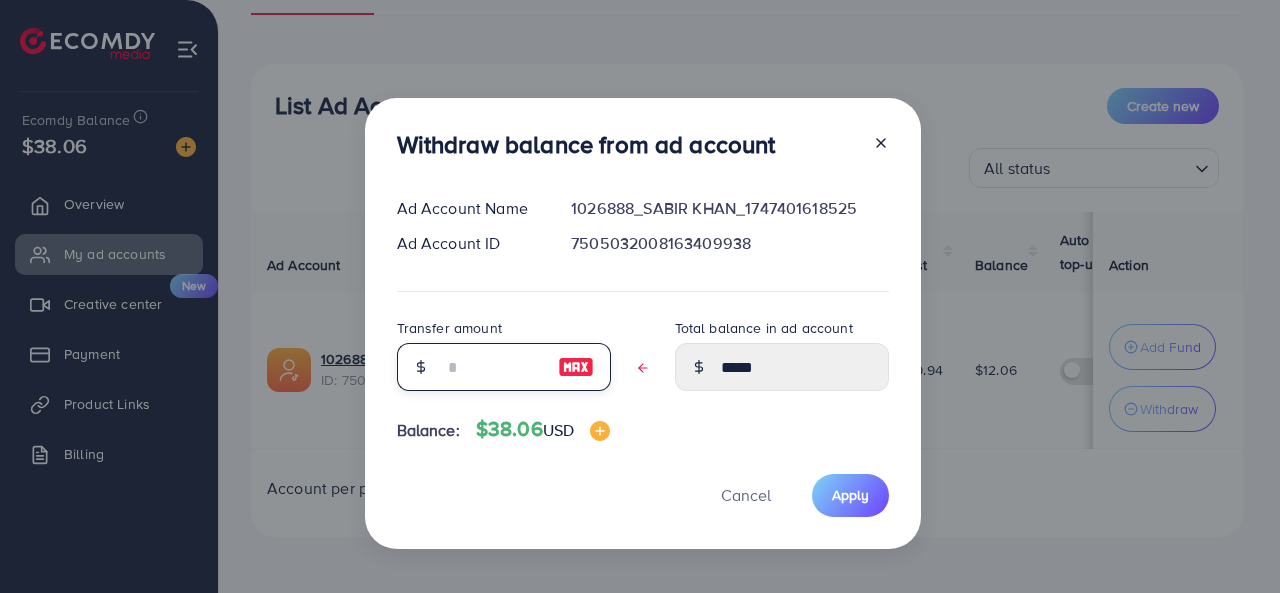 click at bounding box center [493, 367] 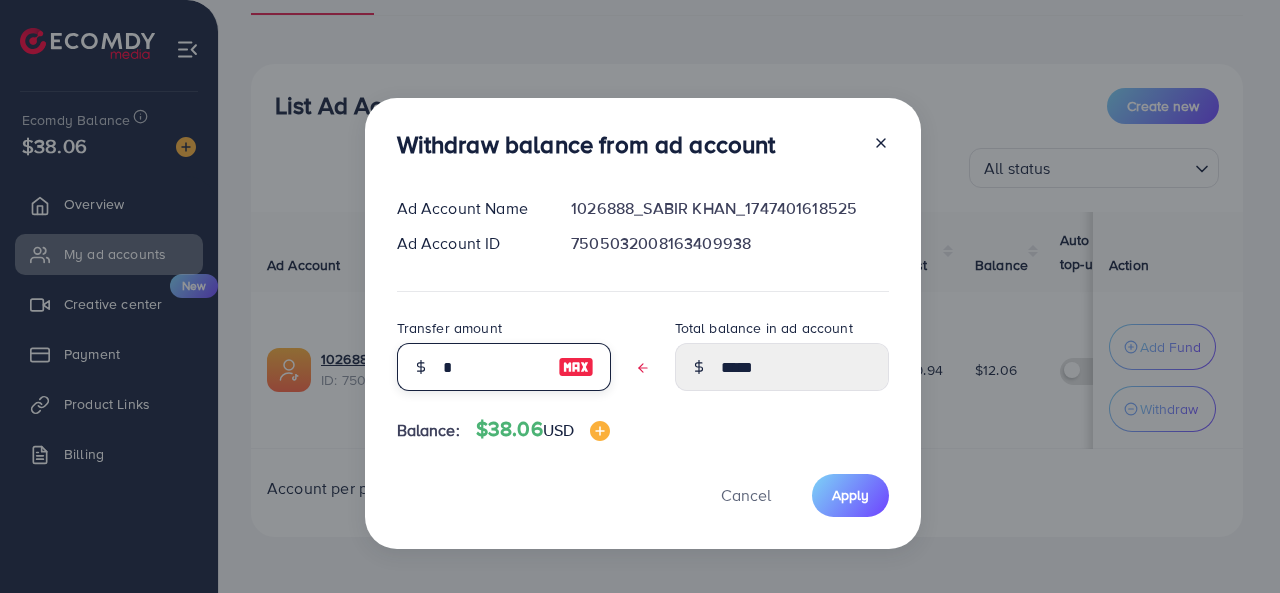type on "*****" 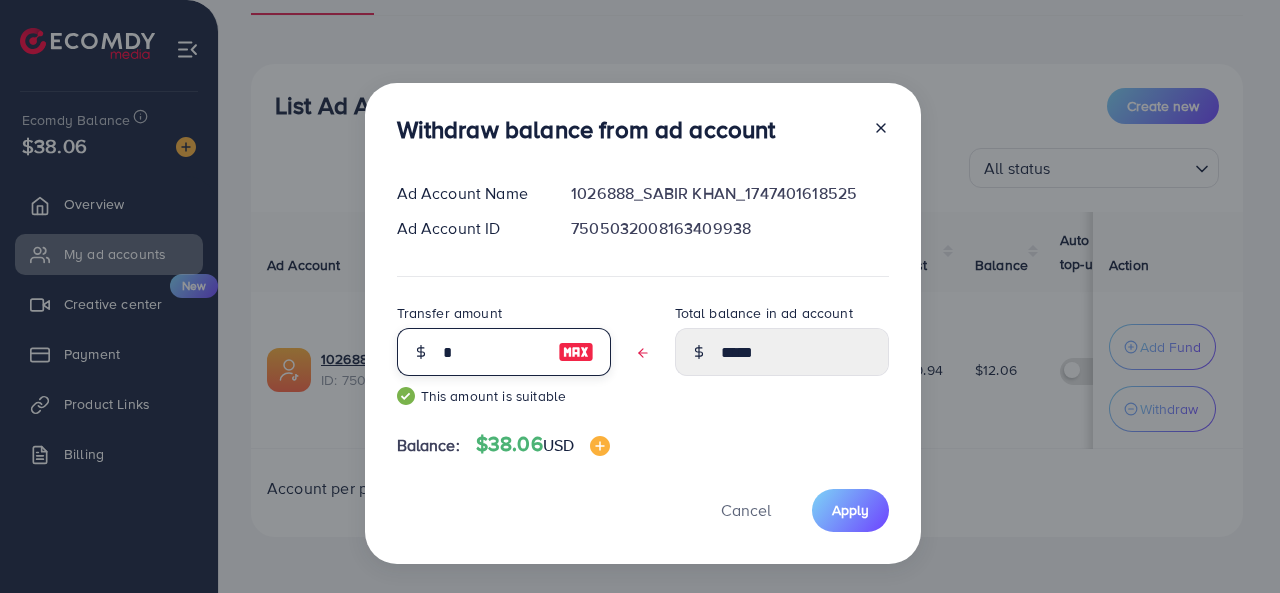 type on "**" 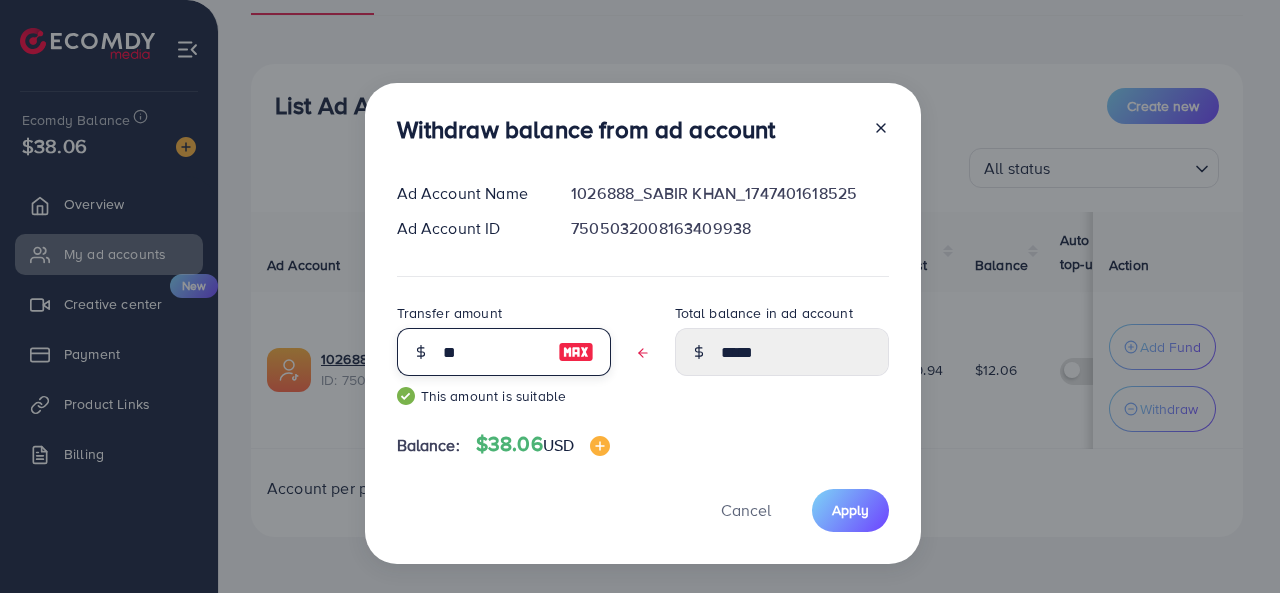 type on "****" 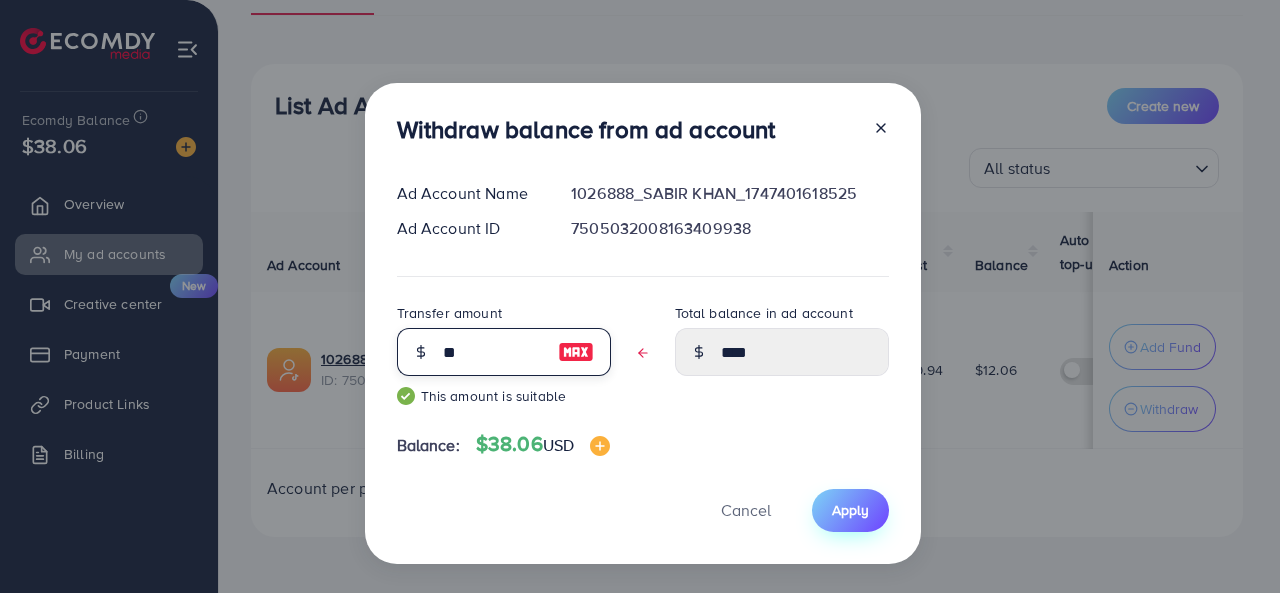 type on "**" 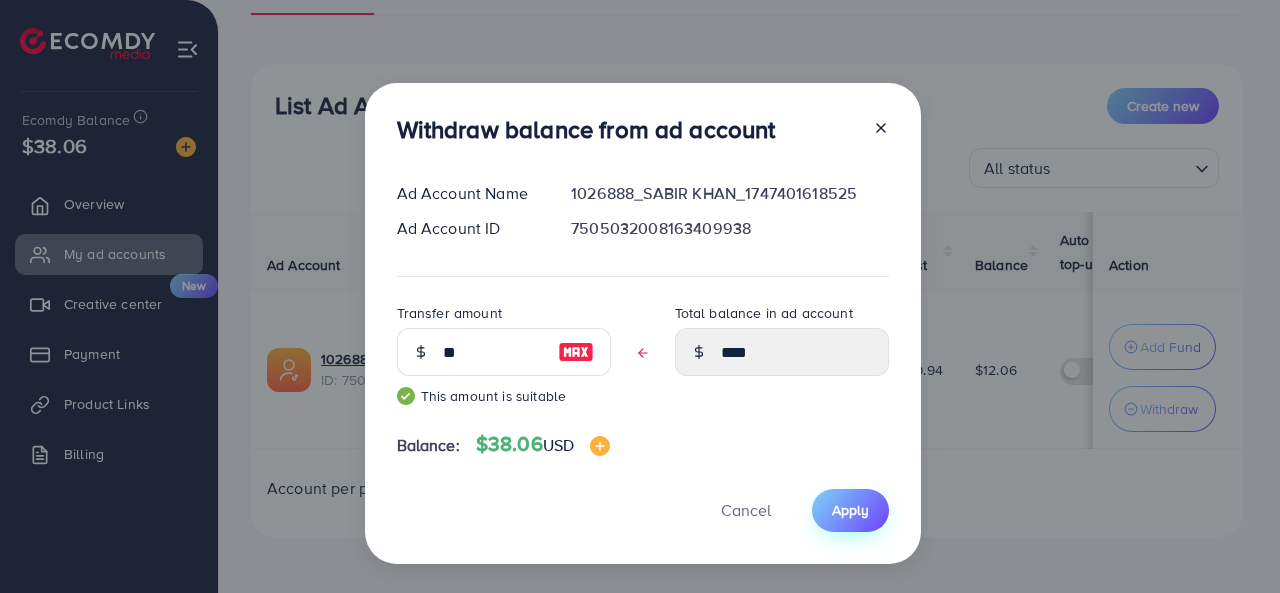 click on "Apply" at bounding box center [850, 510] 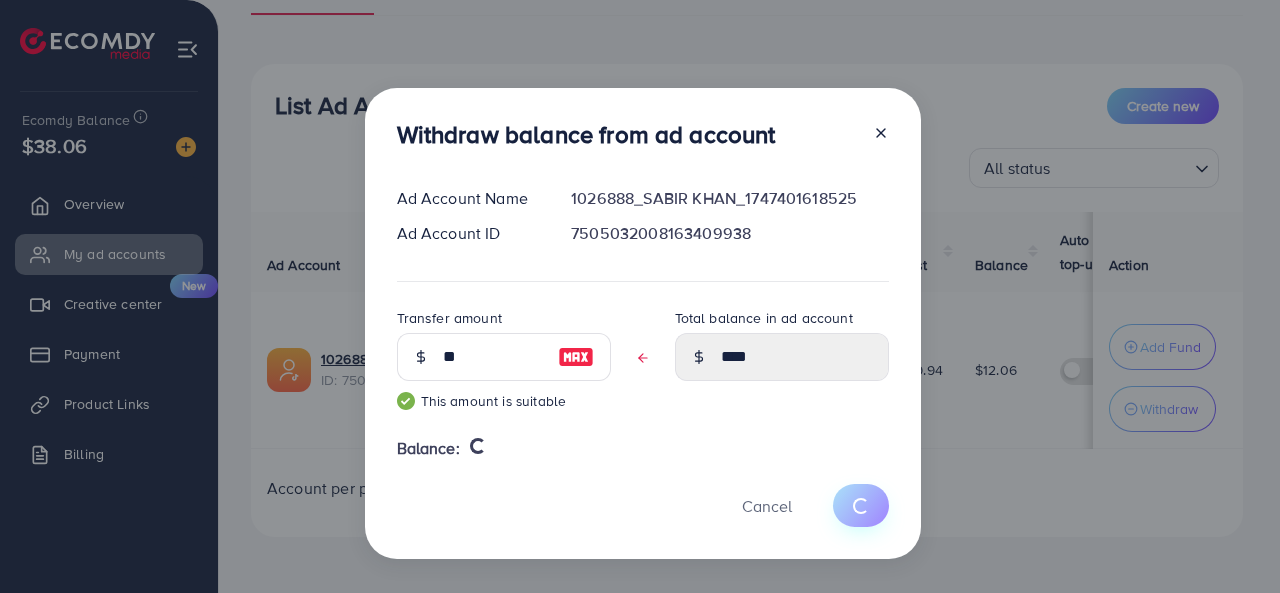 type 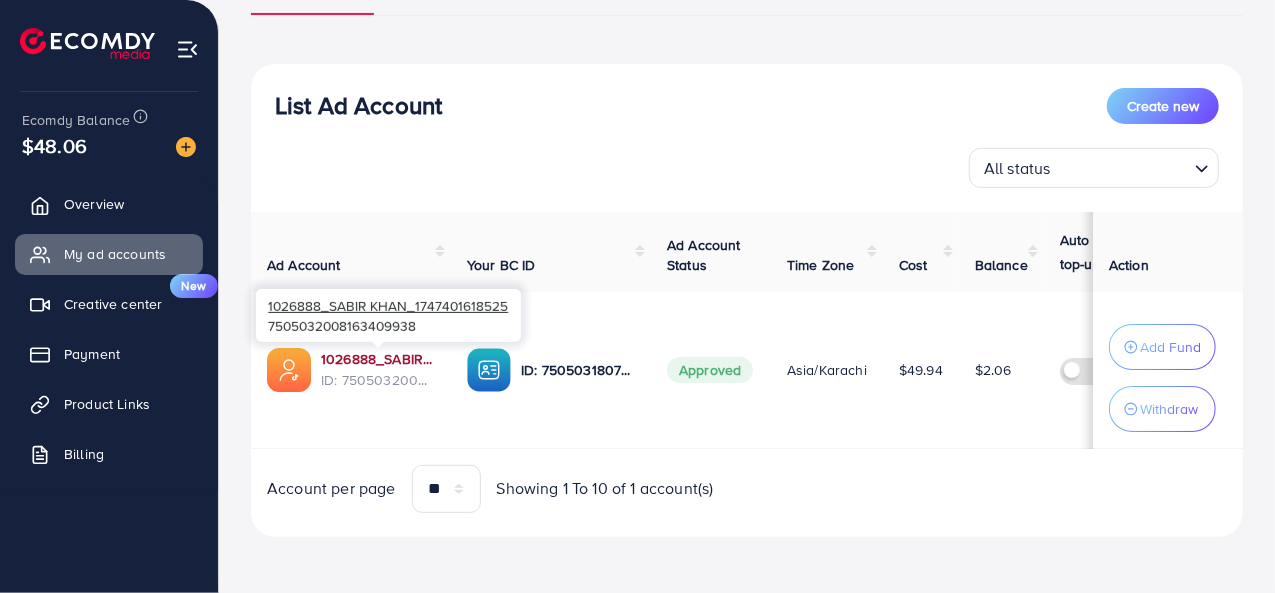 click on "1026888_SABIR KHAN_1747401618525" at bounding box center (378, 359) 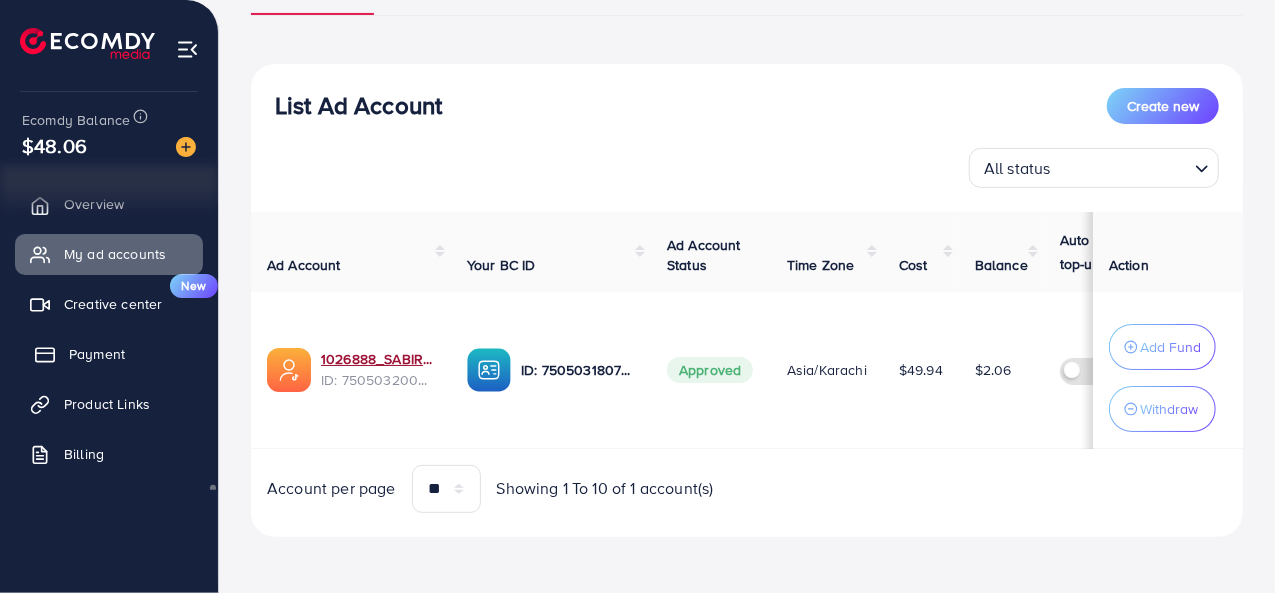 scroll, scrollTop: 55, scrollLeft: 0, axis: vertical 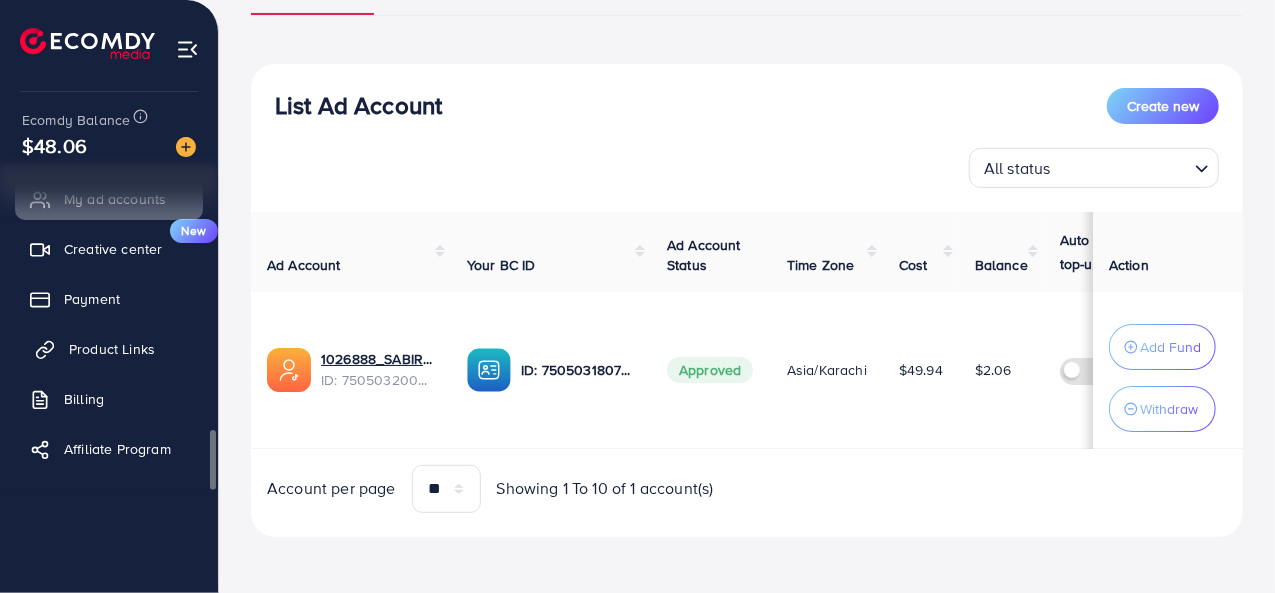 click on "Product Links" at bounding box center [112, 349] 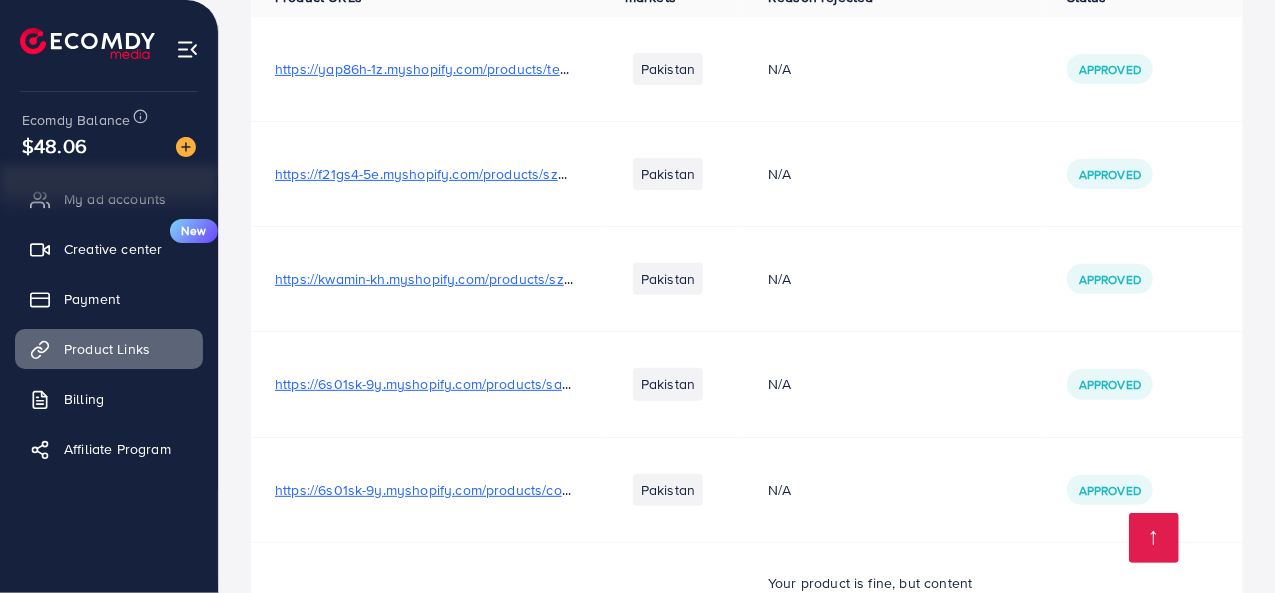 scroll, scrollTop: 428, scrollLeft: 0, axis: vertical 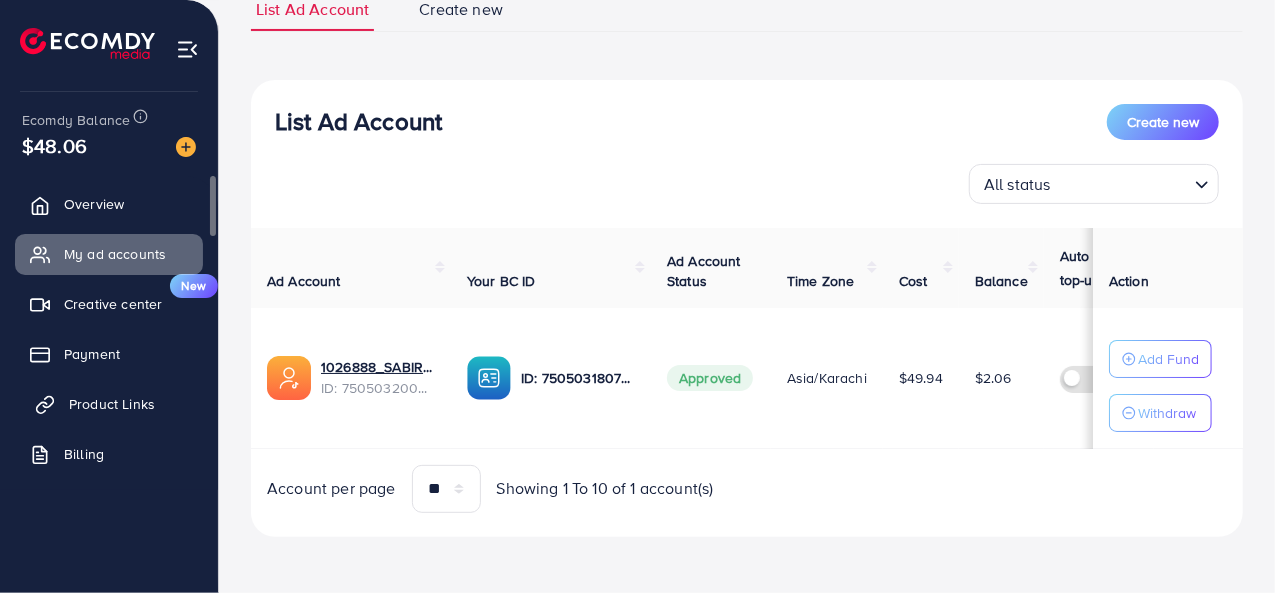 click on "Product Links" at bounding box center [112, 404] 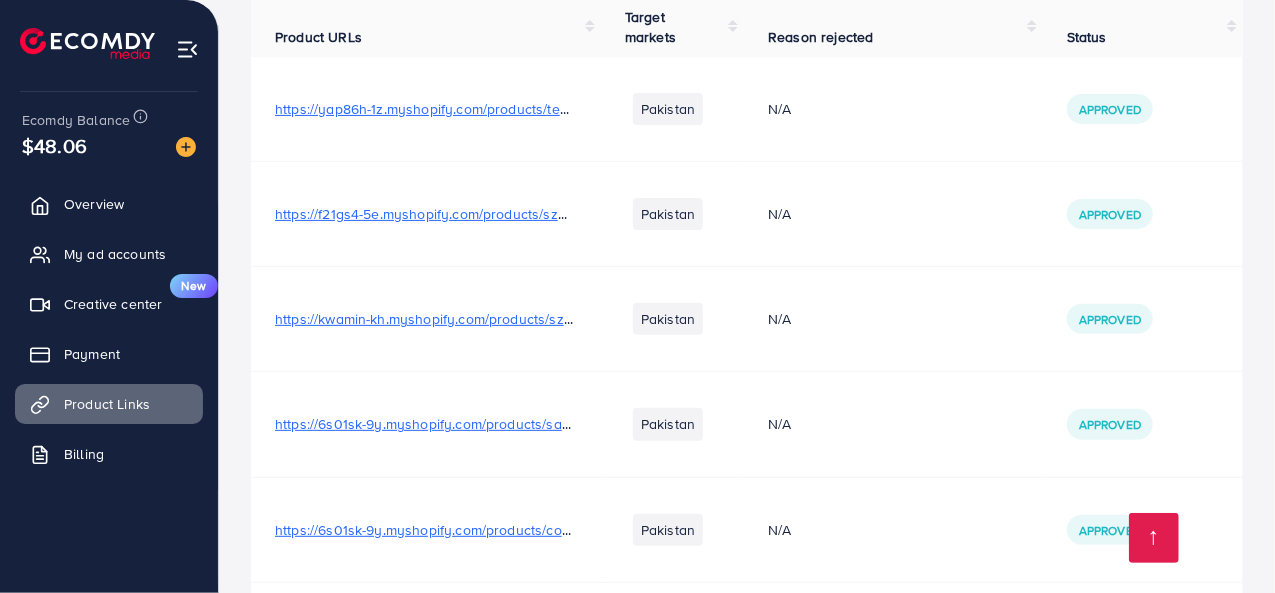 scroll, scrollTop: 428, scrollLeft: 0, axis: vertical 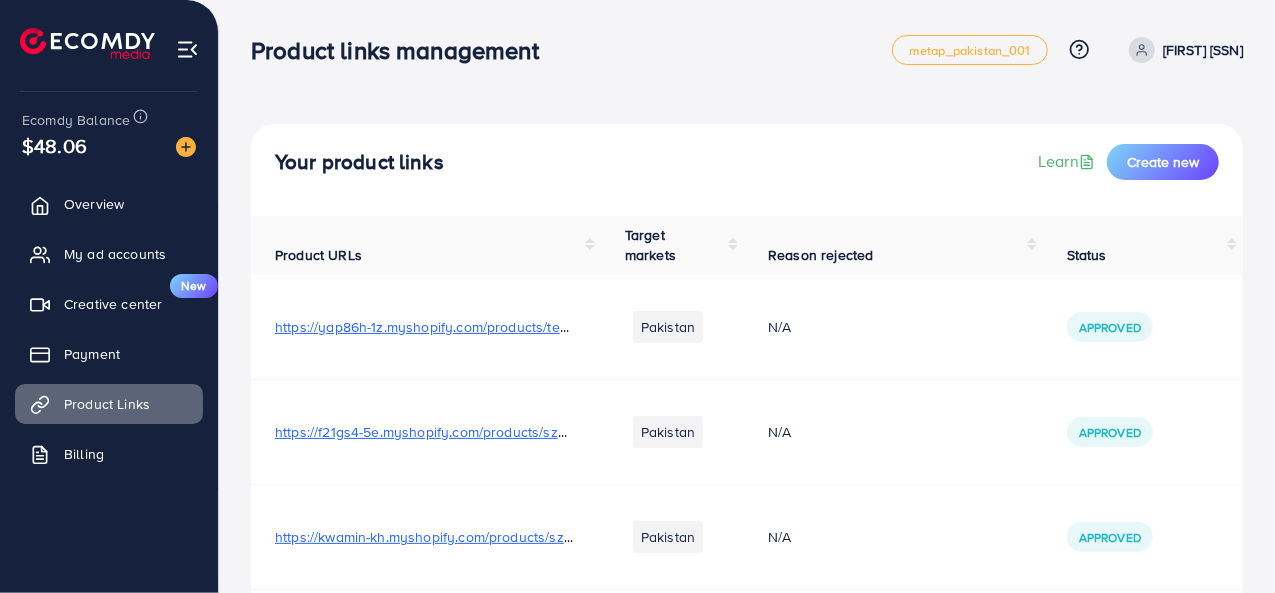 drag, startPoint x: 734, startPoint y: 70, endPoint x: 1256, endPoint y: 96, distance: 522.6471 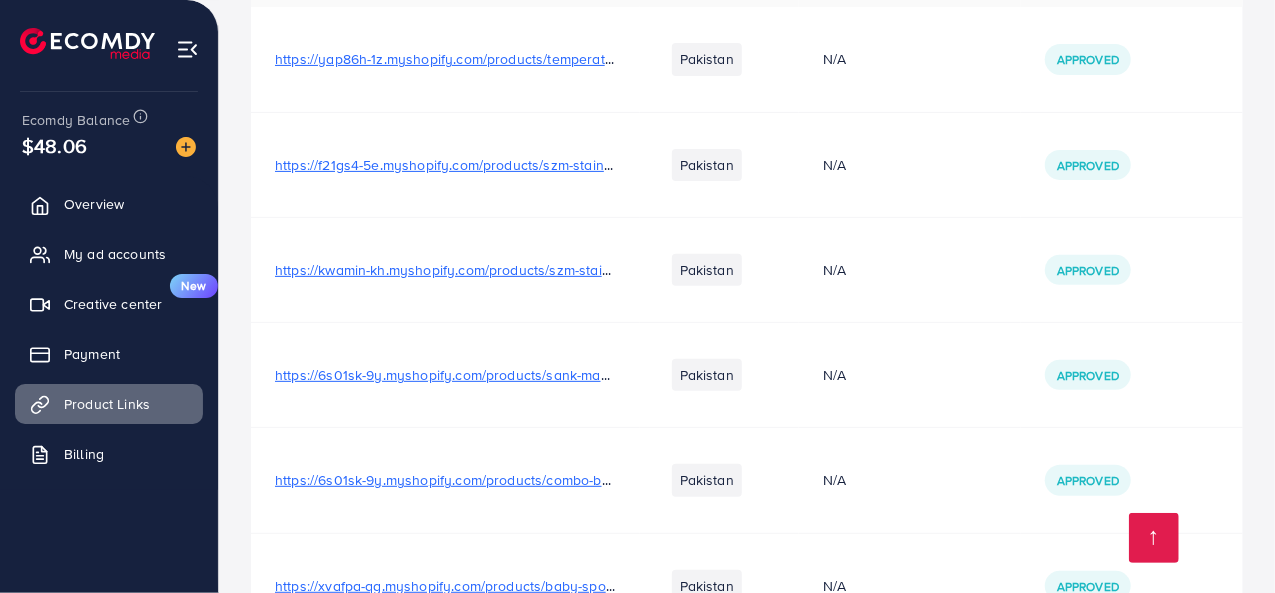 scroll, scrollTop: 380, scrollLeft: 0, axis: vertical 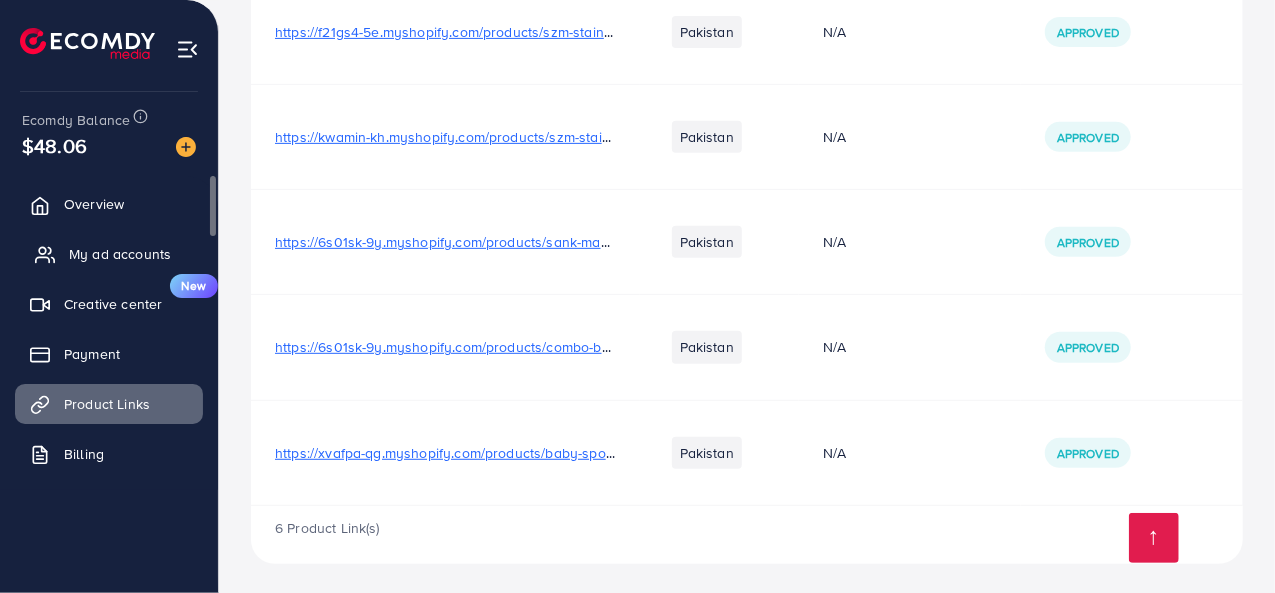 click on "My ad accounts" at bounding box center [120, 254] 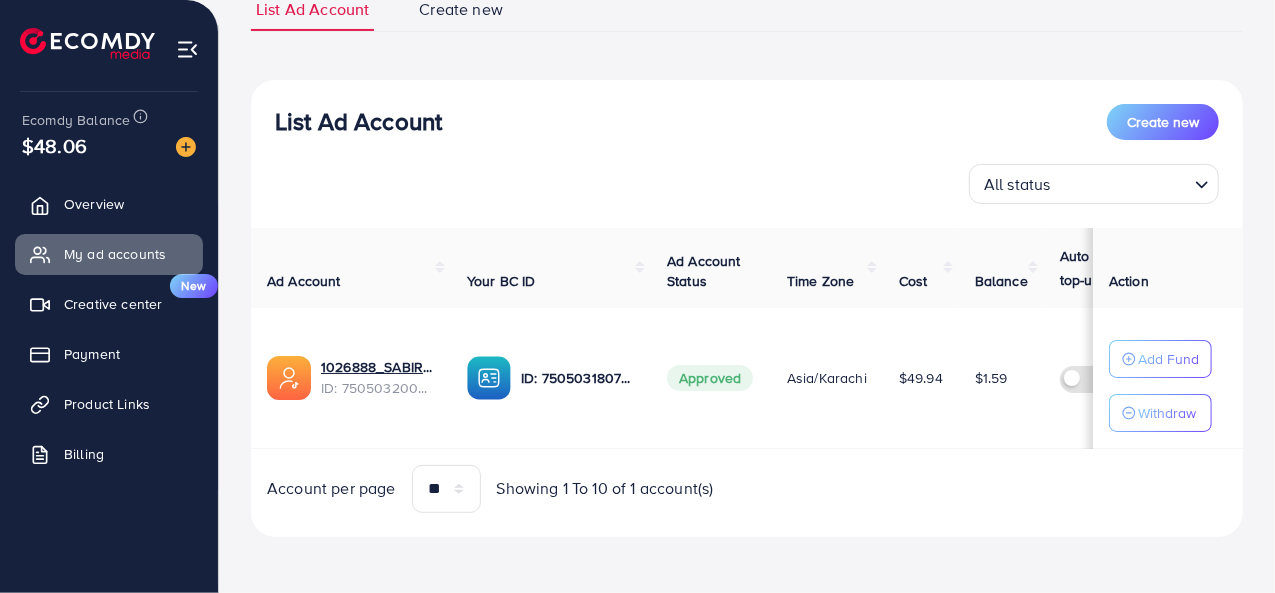scroll, scrollTop: 162, scrollLeft: 0, axis: vertical 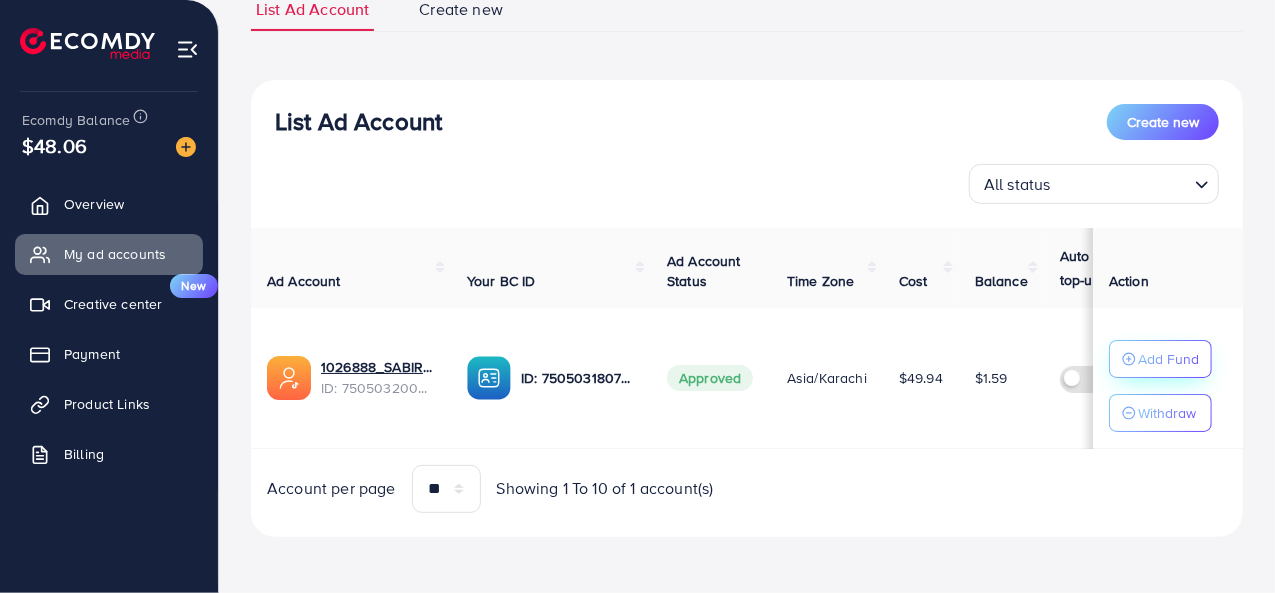 click 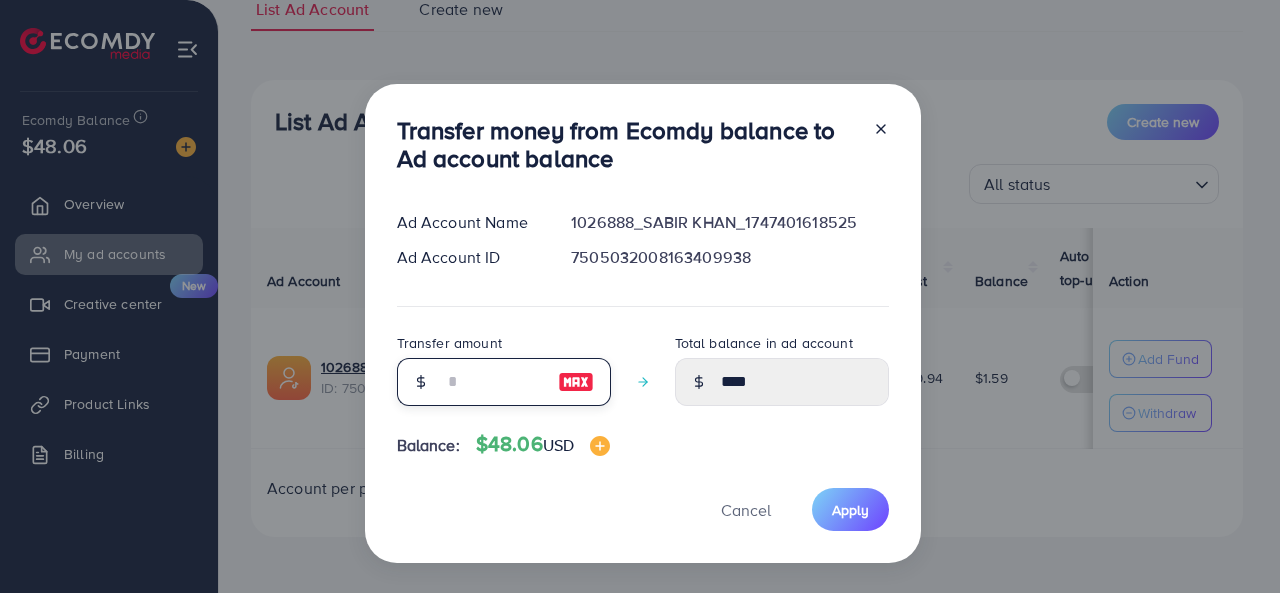 click at bounding box center [493, 382] 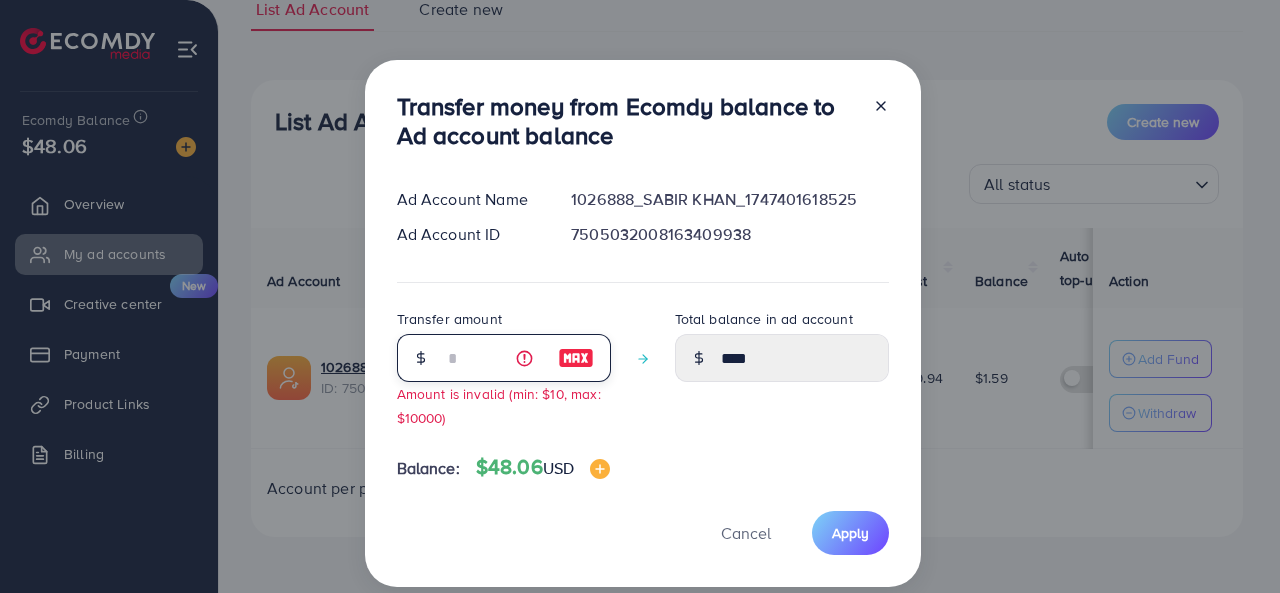 type on "**" 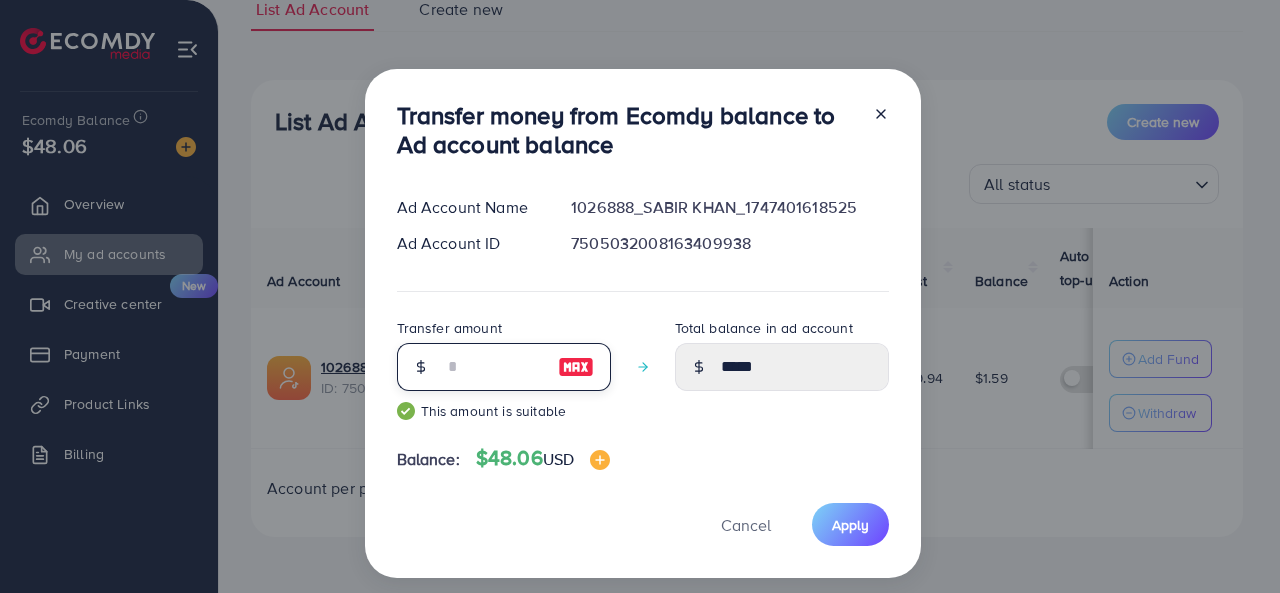 type on "**" 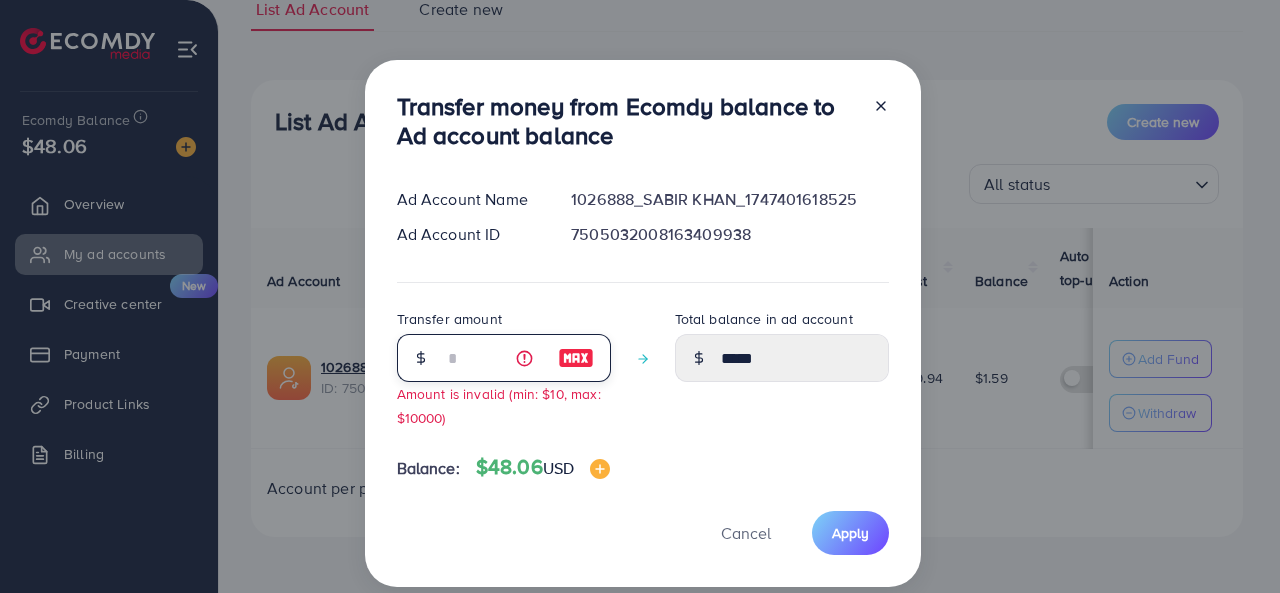 type on "****" 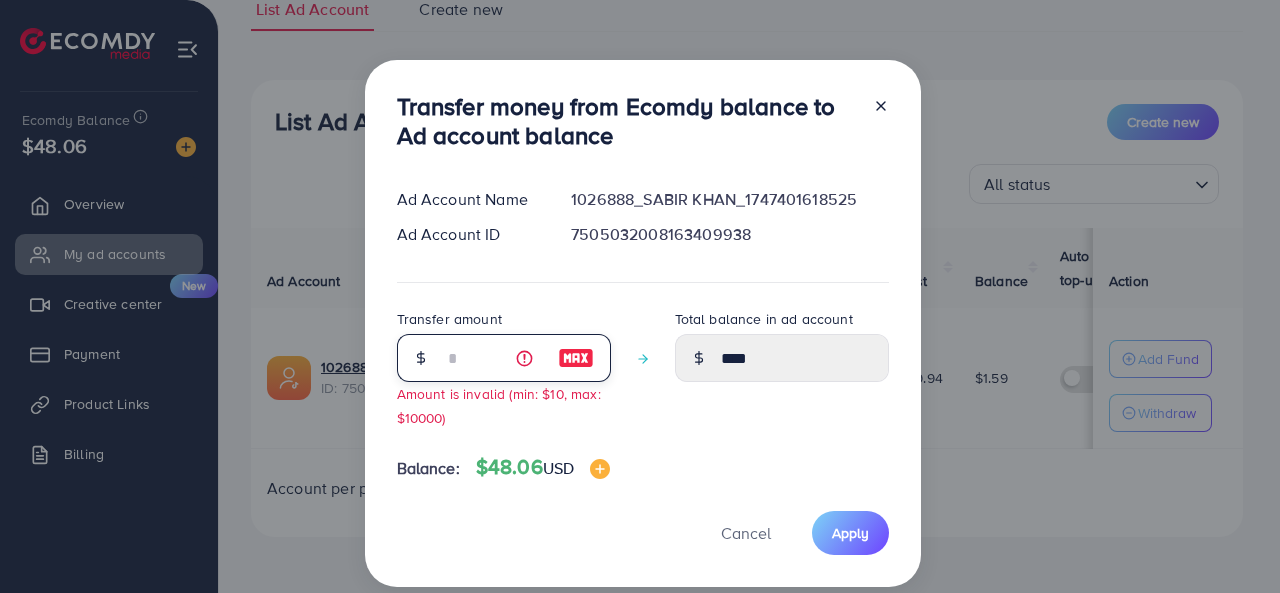 type 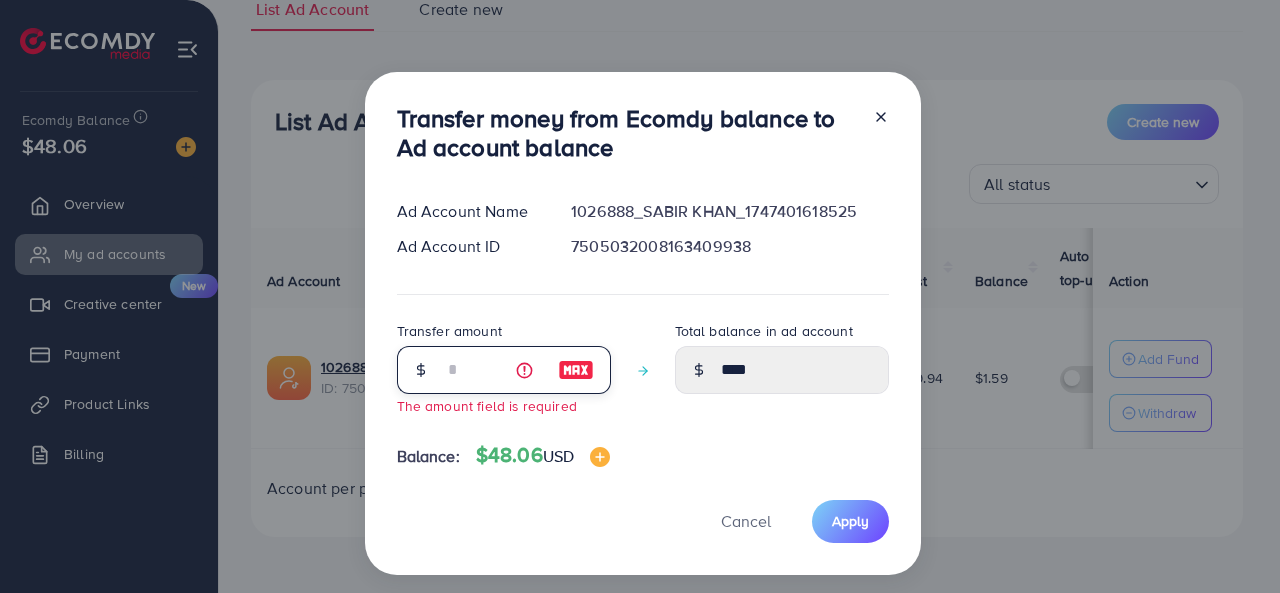 type on "****" 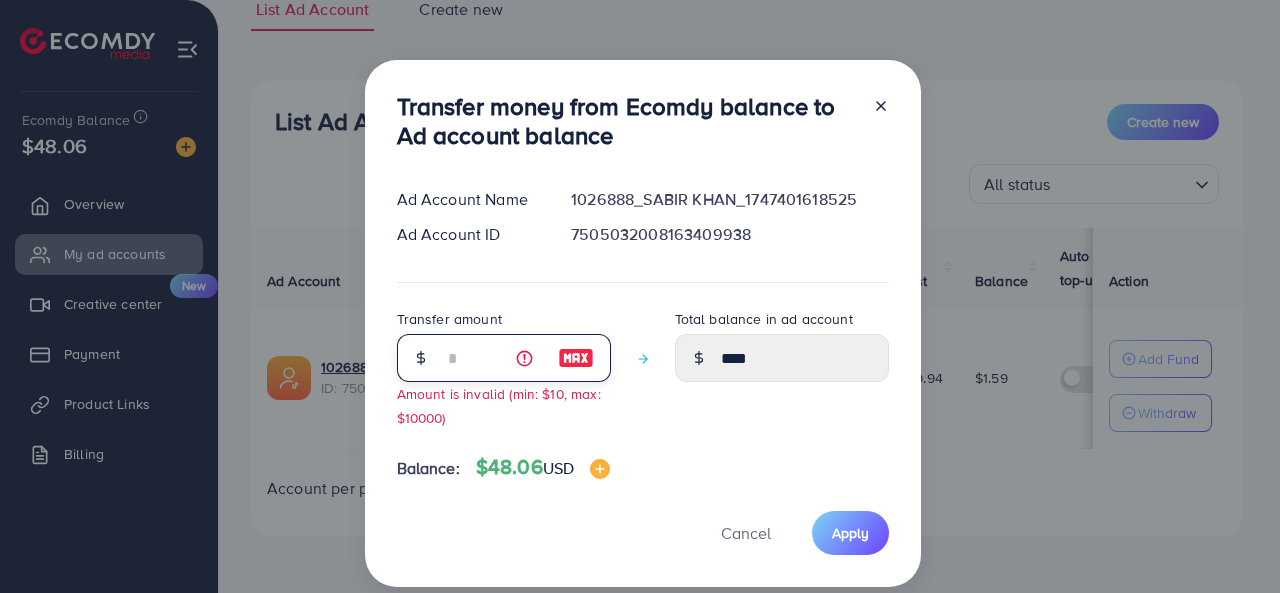 type on "**" 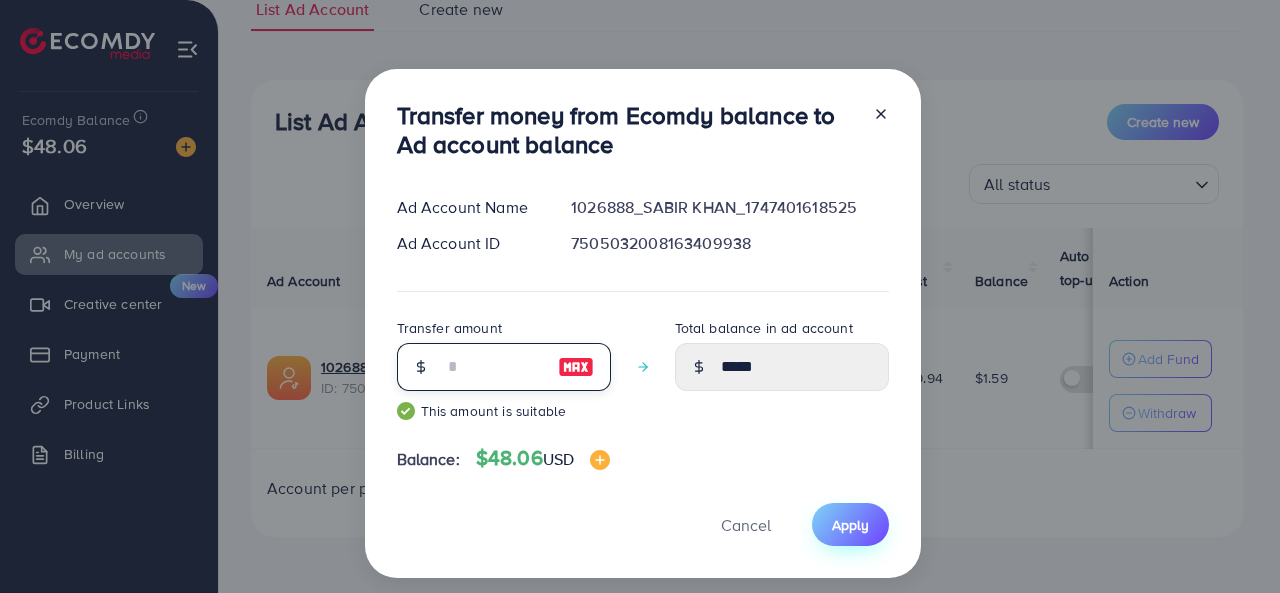 type on "**" 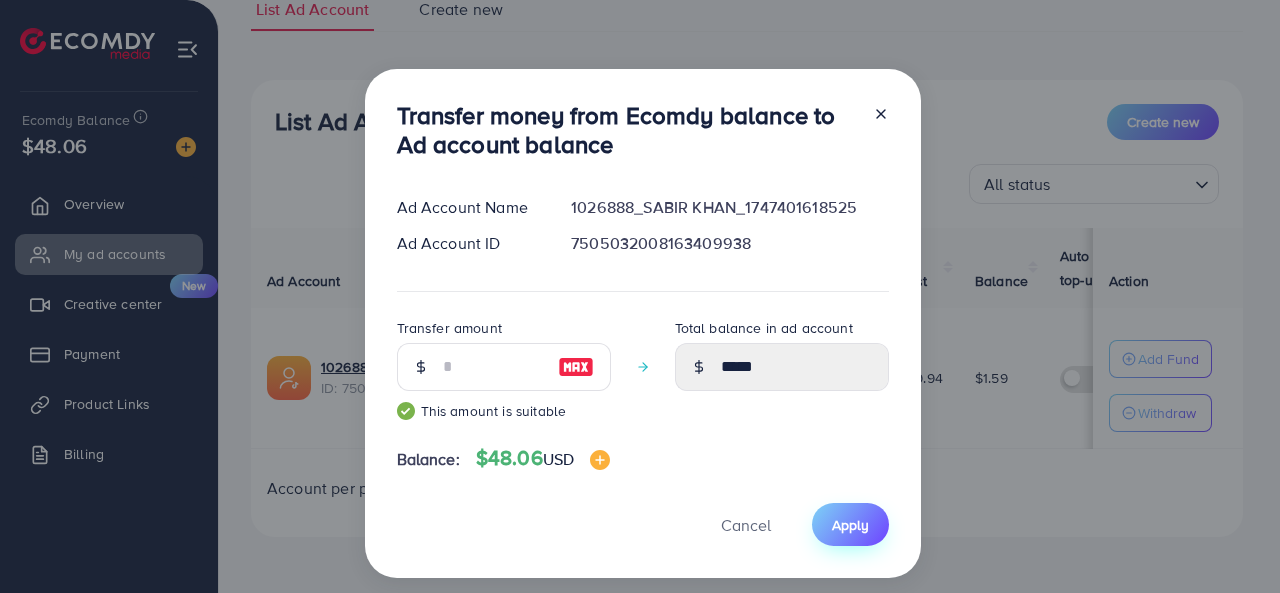 click on "Apply" at bounding box center [850, 524] 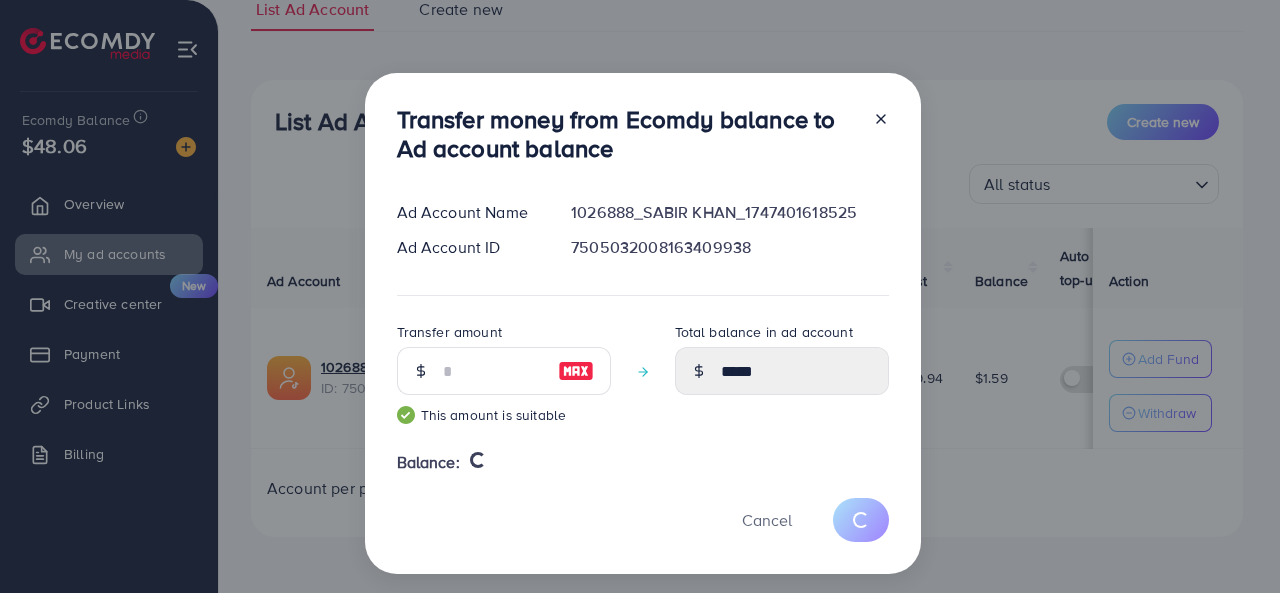 type 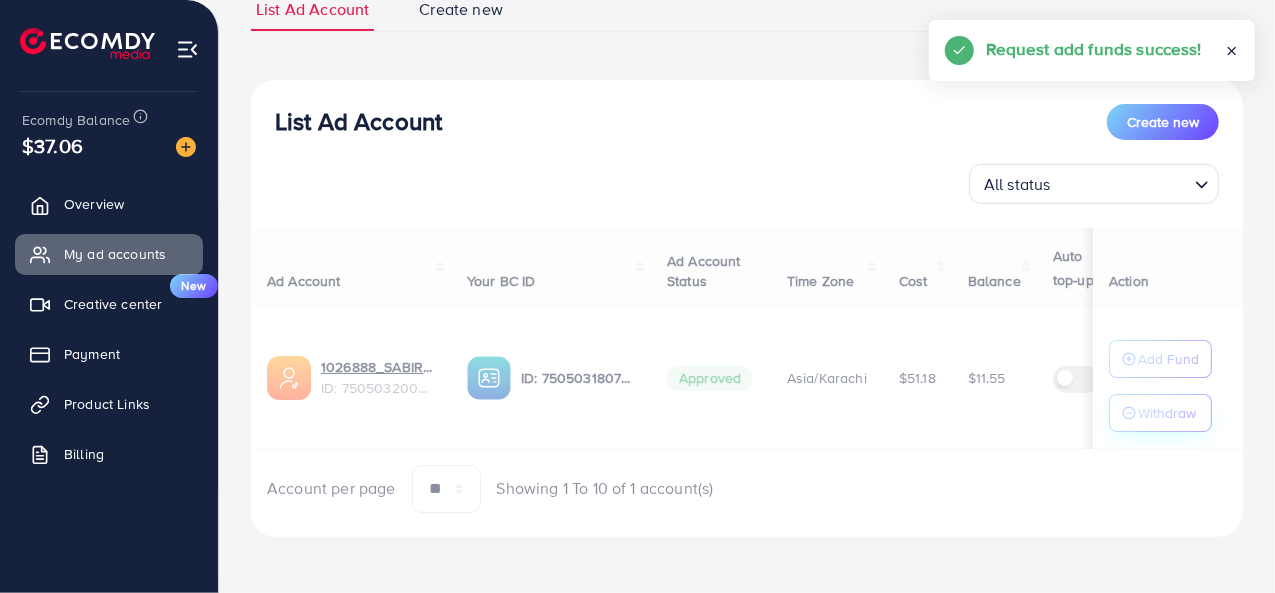 click on "Ad Account Your BC ID Ad Account Status Time Zone Cost Balance Auto top-up Threshold information Action            1026888_SABIR KHAN_1747401618525  ID: 7505032008163409938 ID: 7505031807914852359  Approved   Asia/Karachi   $51.18   $11.55   $ ---   $ ---   Add Fund   Withdraw           Account per page  ** ** ** ***  Showing 1 To 10 of 1 account(s)" at bounding box center (747, 370) 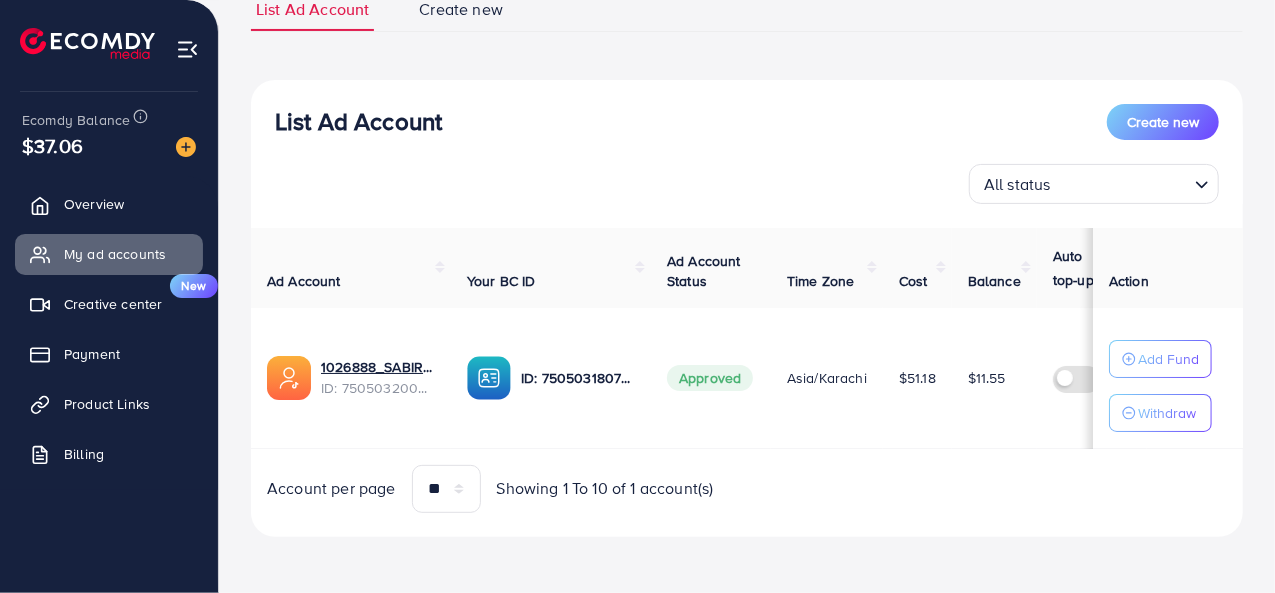 click on "Withdraw" at bounding box center [1167, 413] 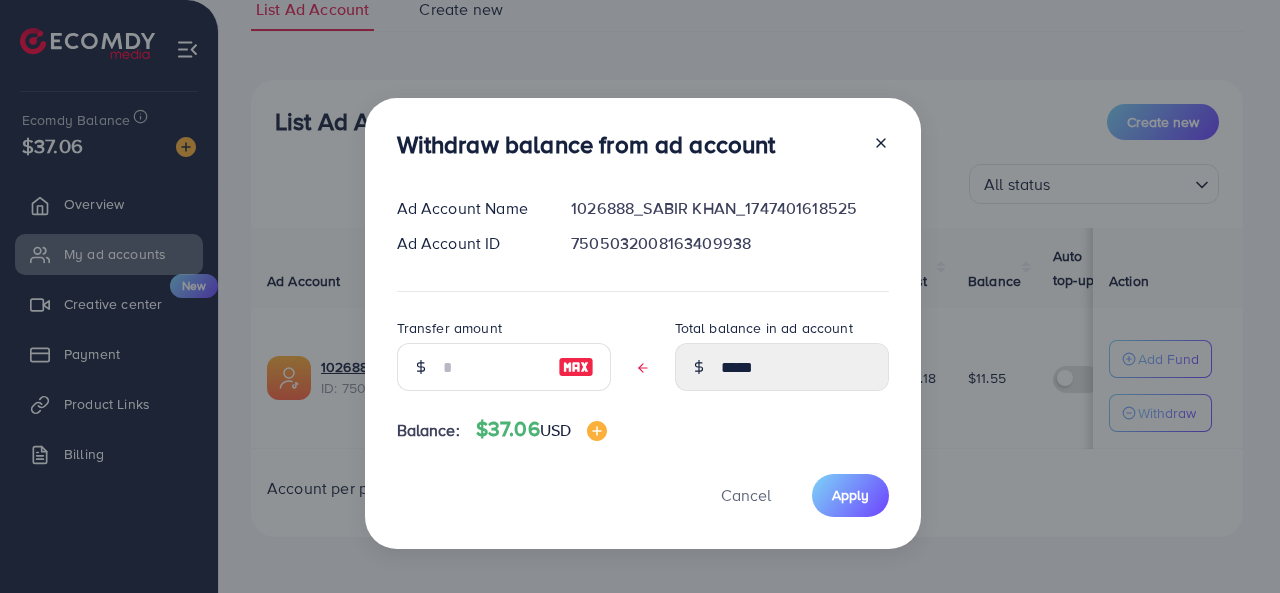 click at bounding box center (576, 367) 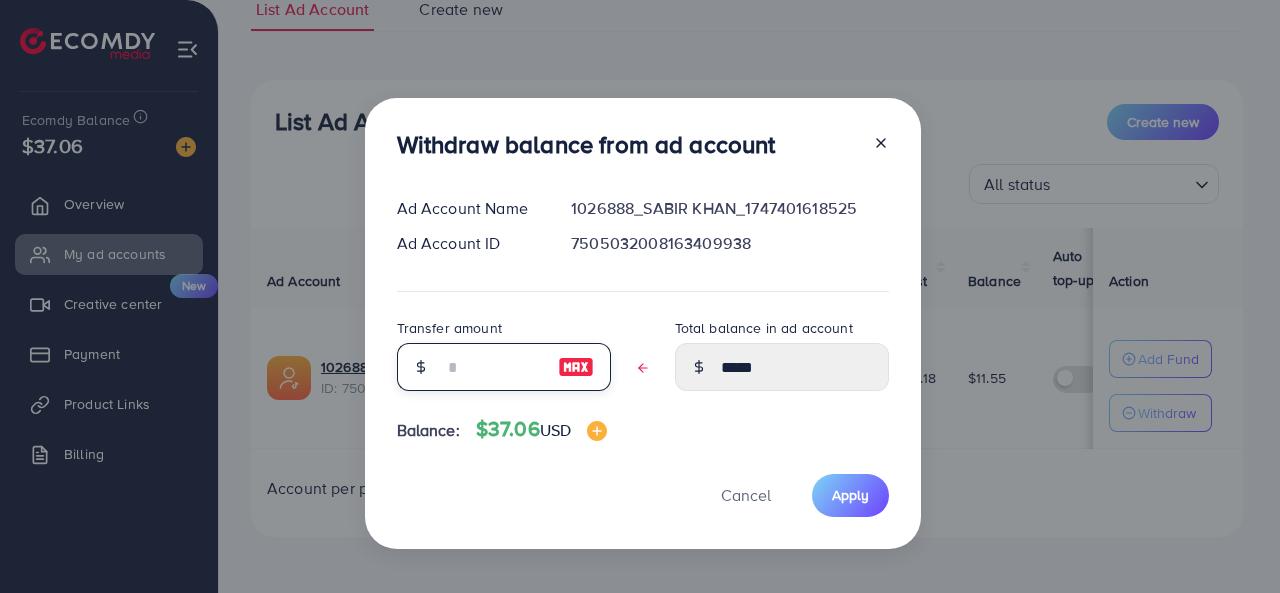 click at bounding box center (493, 367) 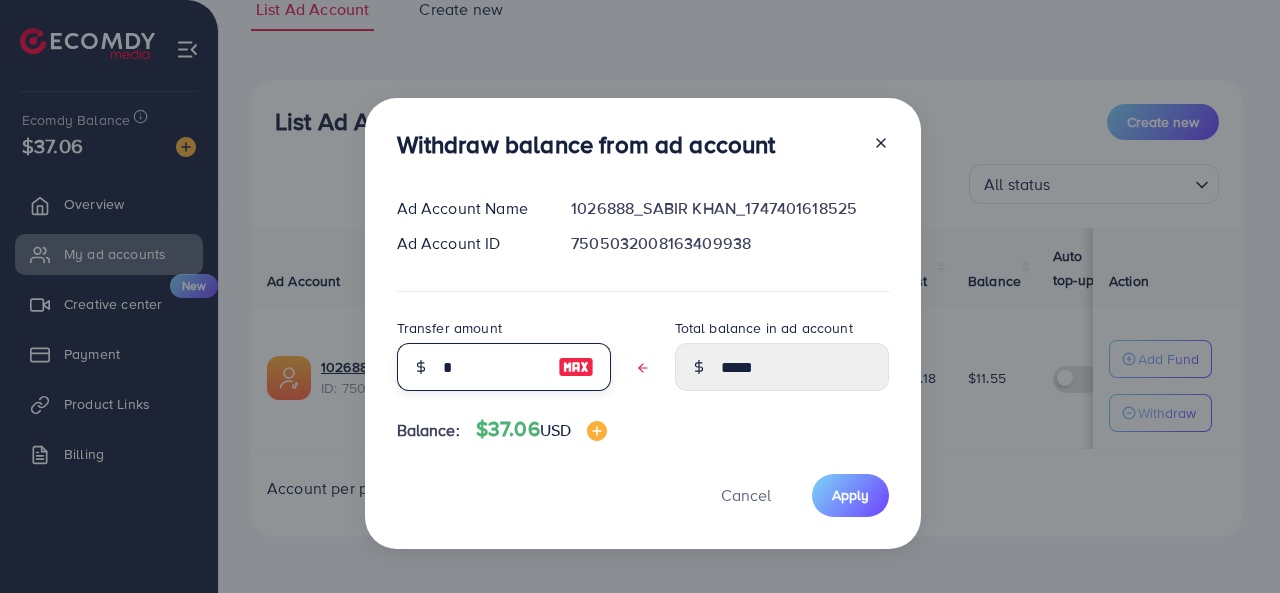 type on "*****" 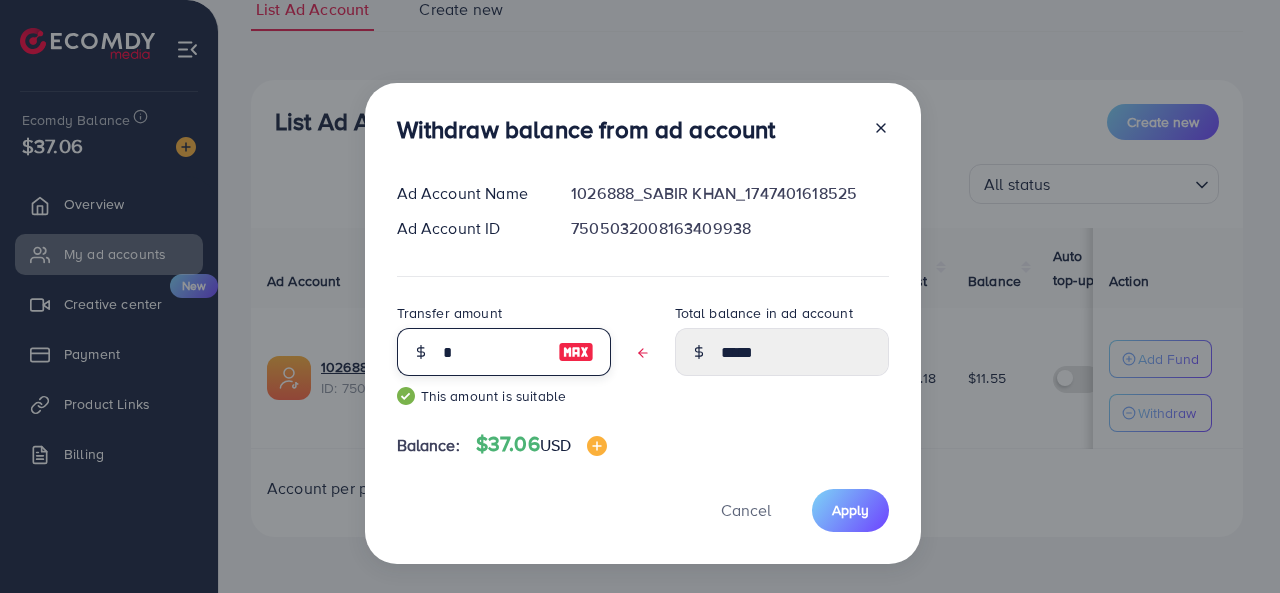 type on "**" 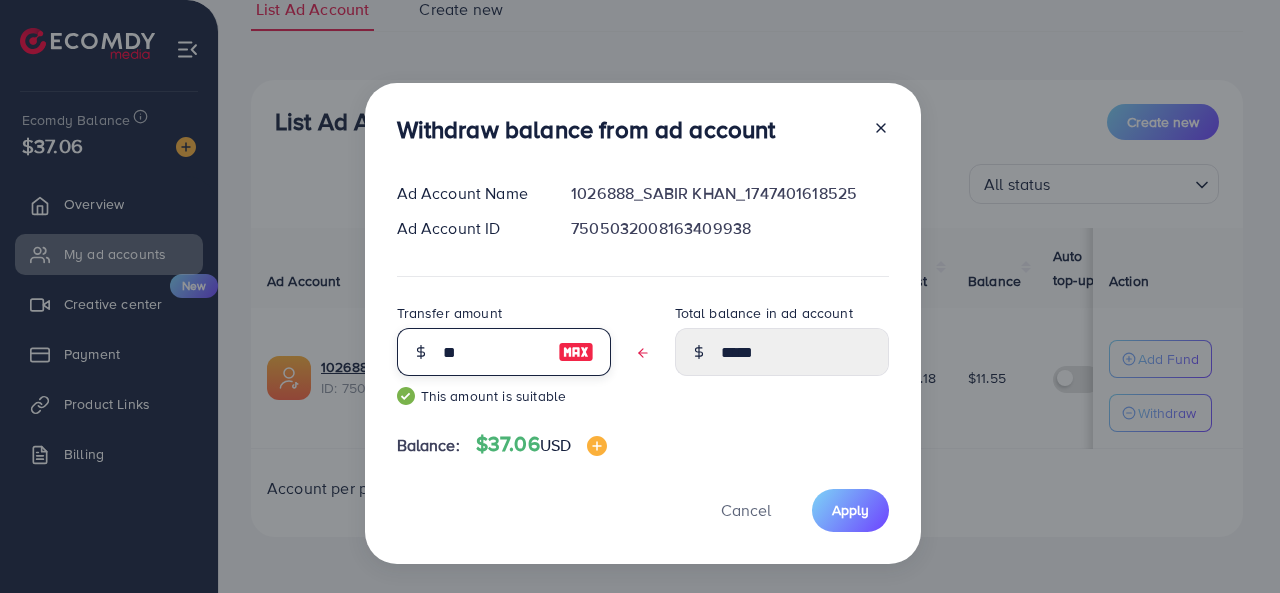 type on "****" 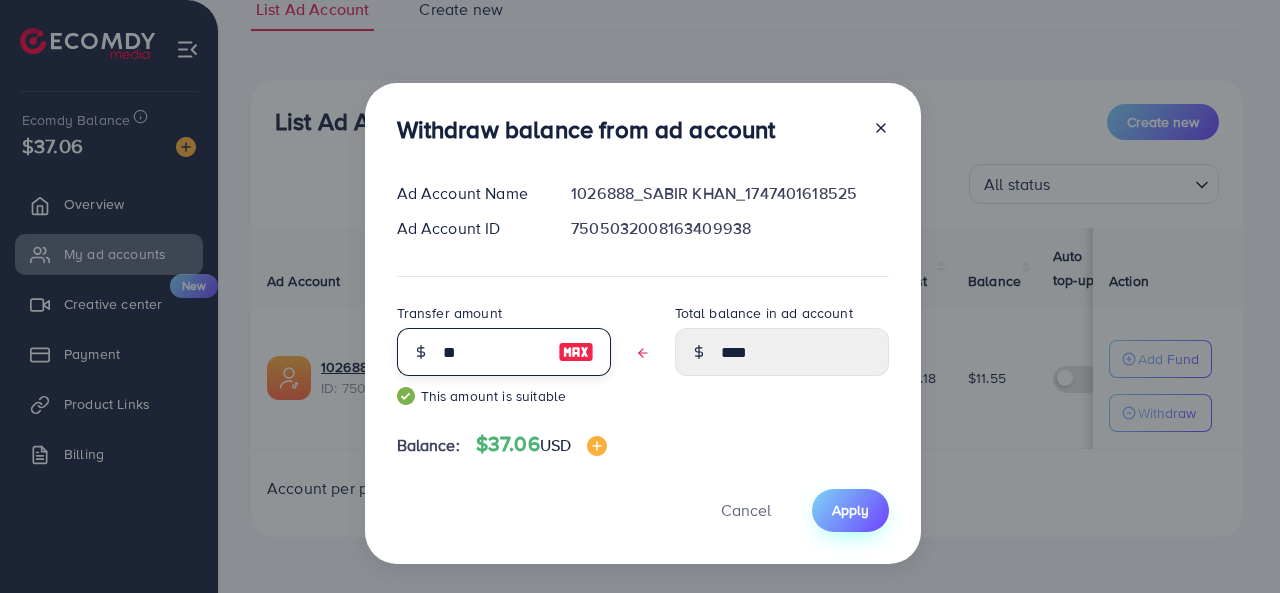 type on "**" 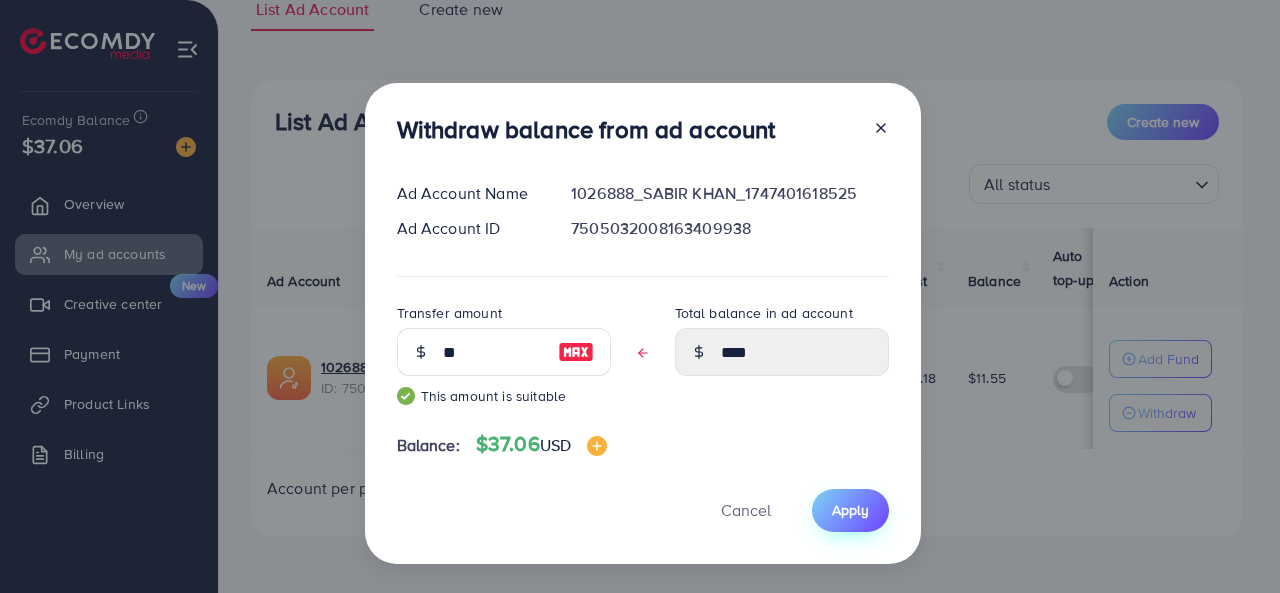 click on "Apply" at bounding box center [850, 510] 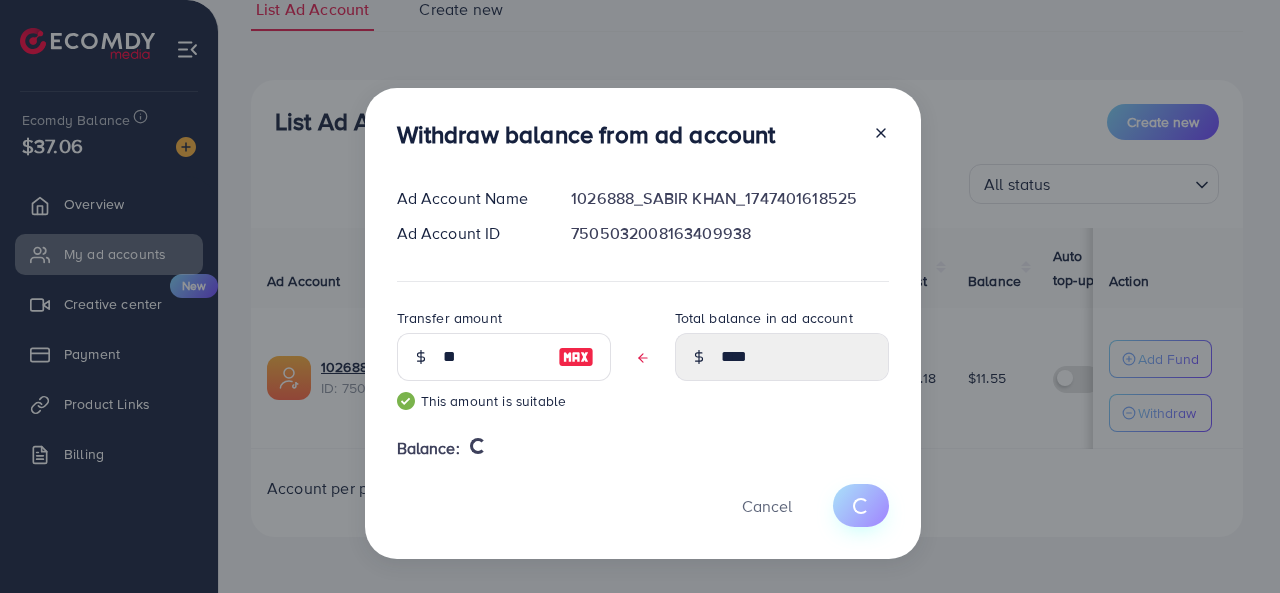 type 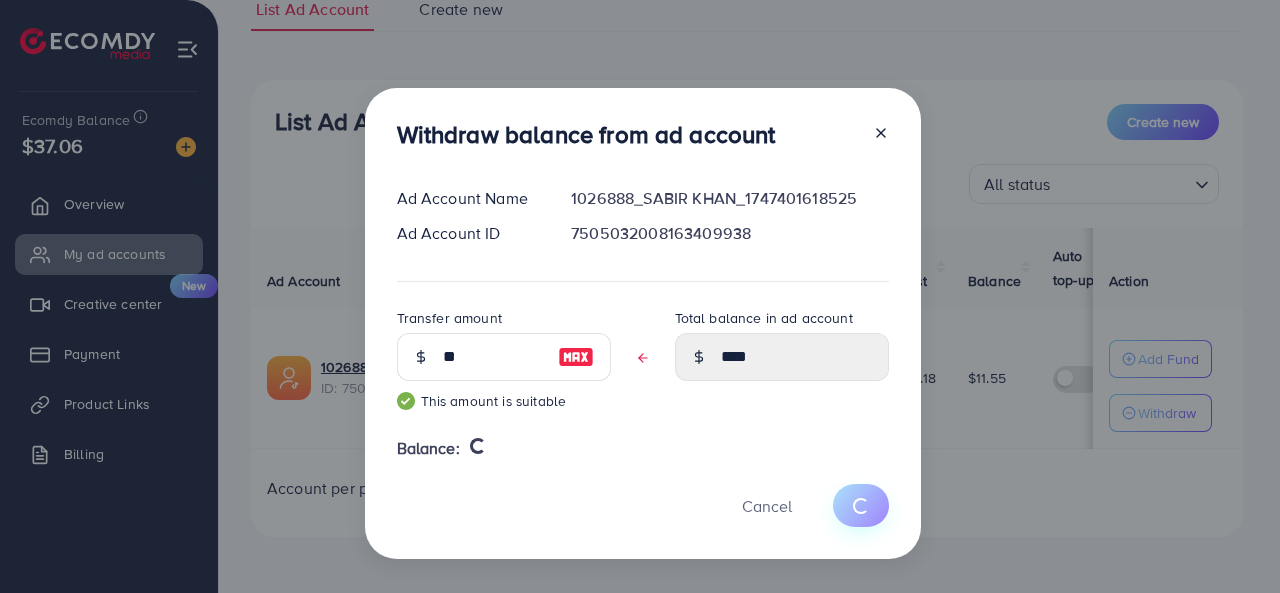 type on "*****" 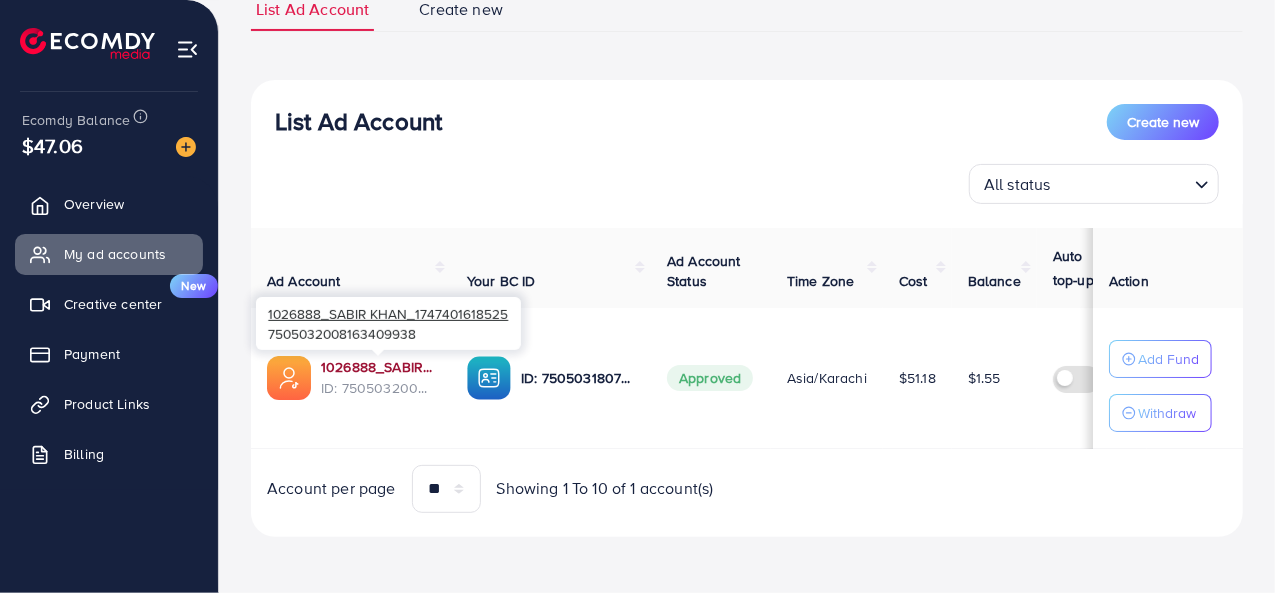 click on "1026888_SABIR KHAN_1747401618525" at bounding box center [378, 367] 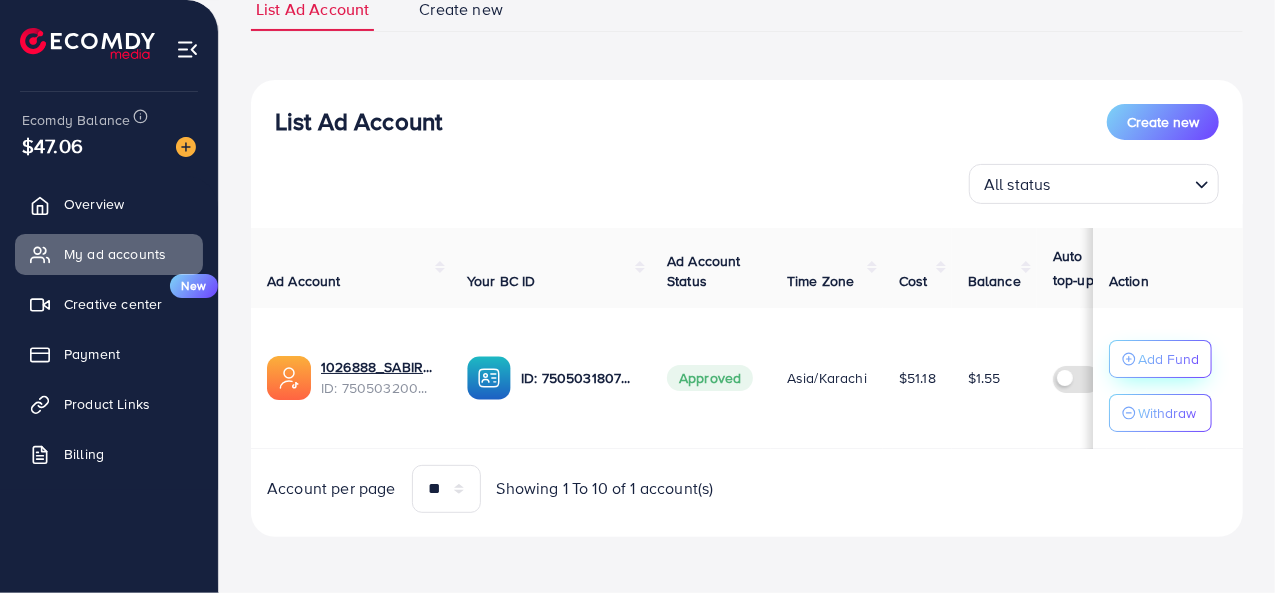click on "Add Fund" at bounding box center (1168, 359) 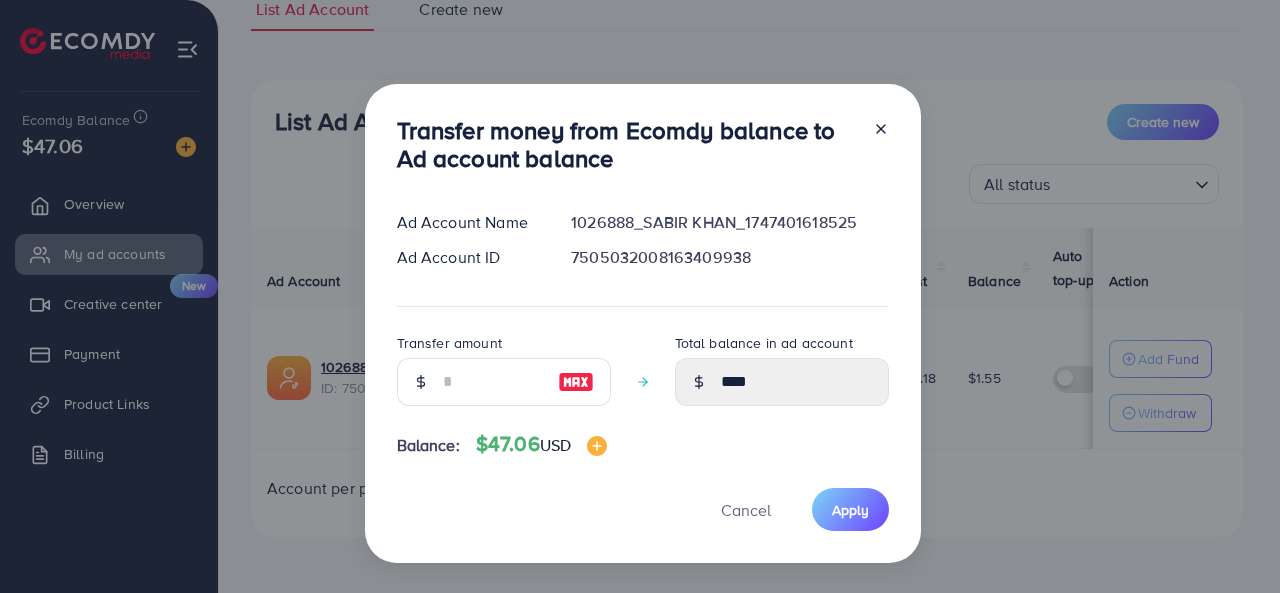 click on "Transfer amount" at bounding box center (504, 376) 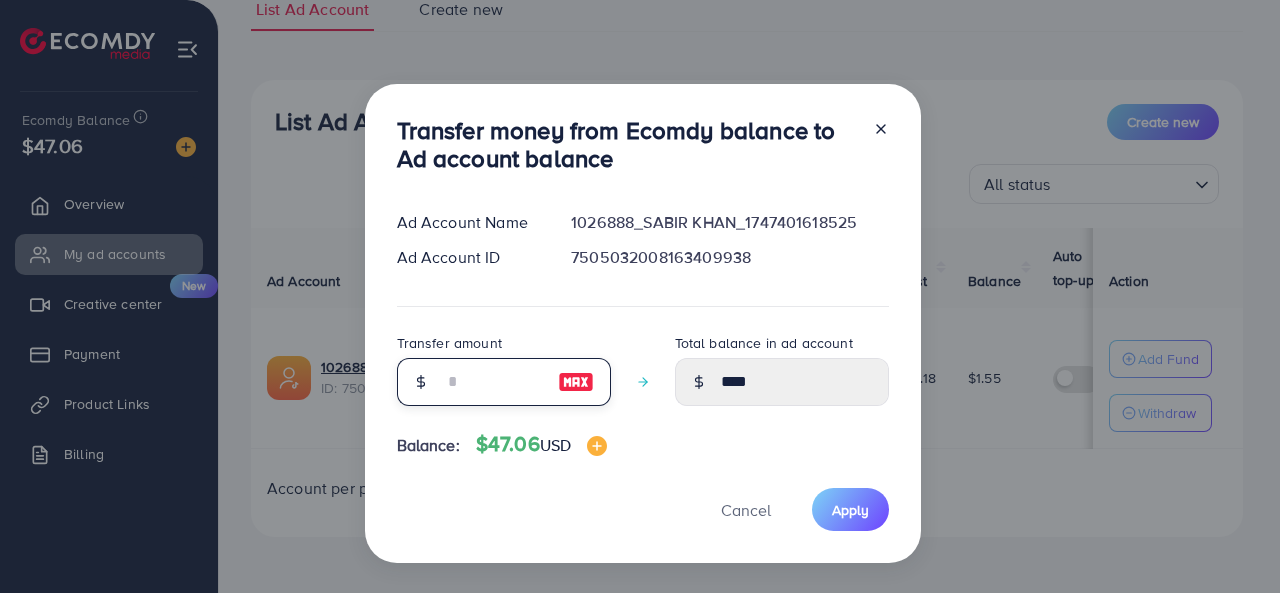 click at bounding box center [493, 382] 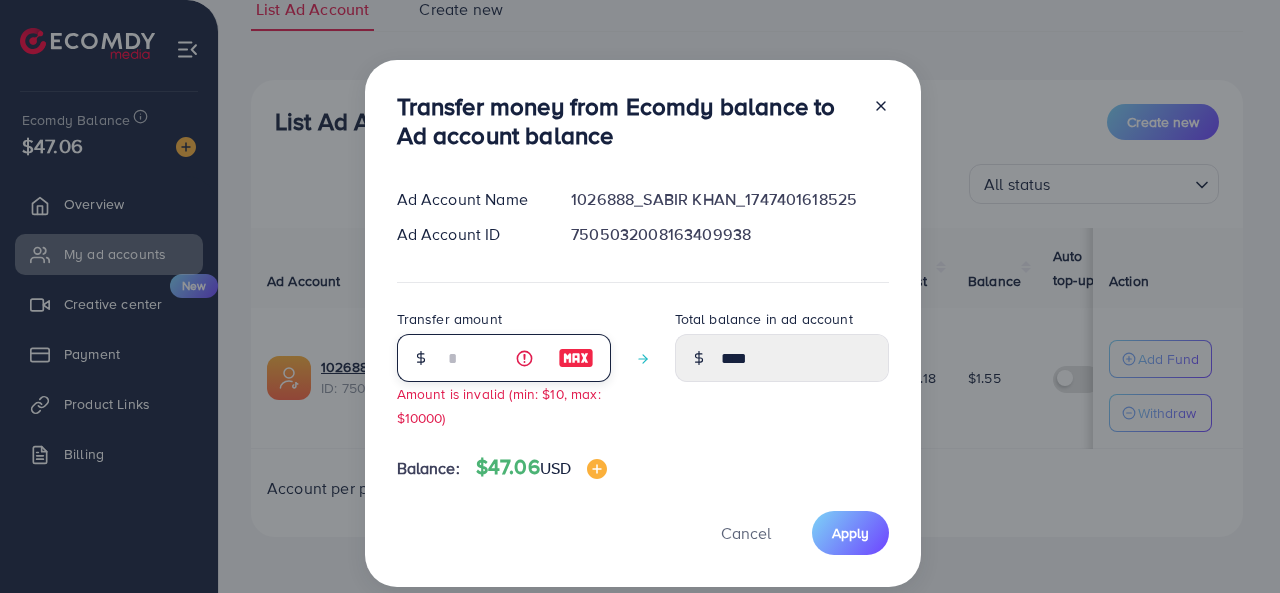 type on "****" 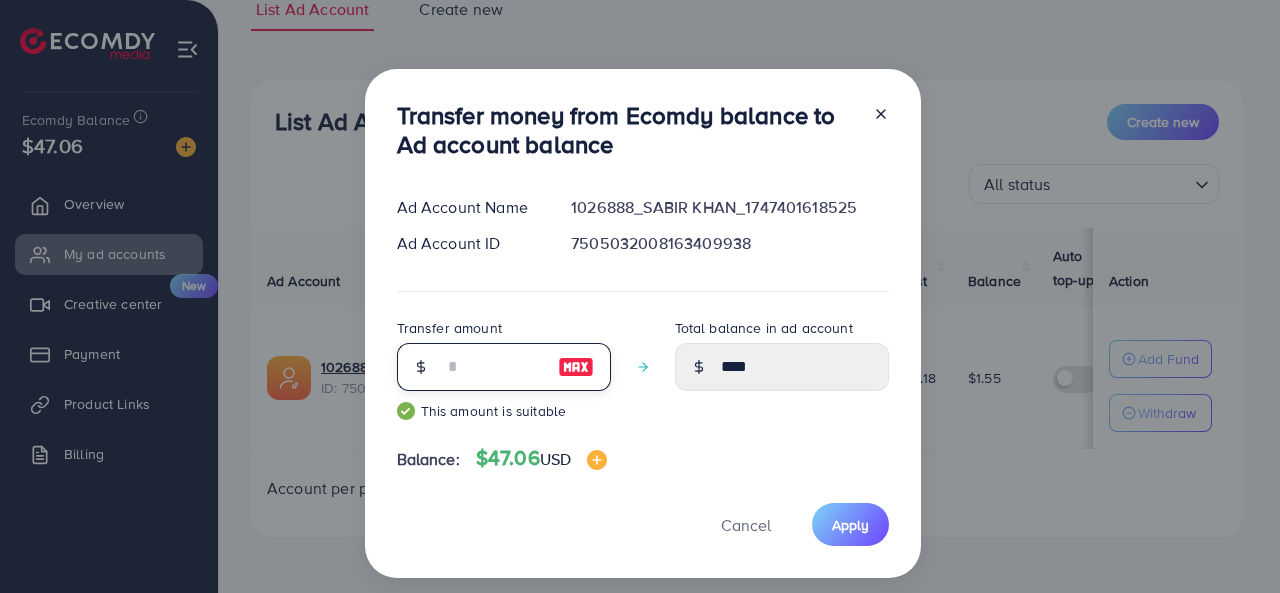 type on "*****" 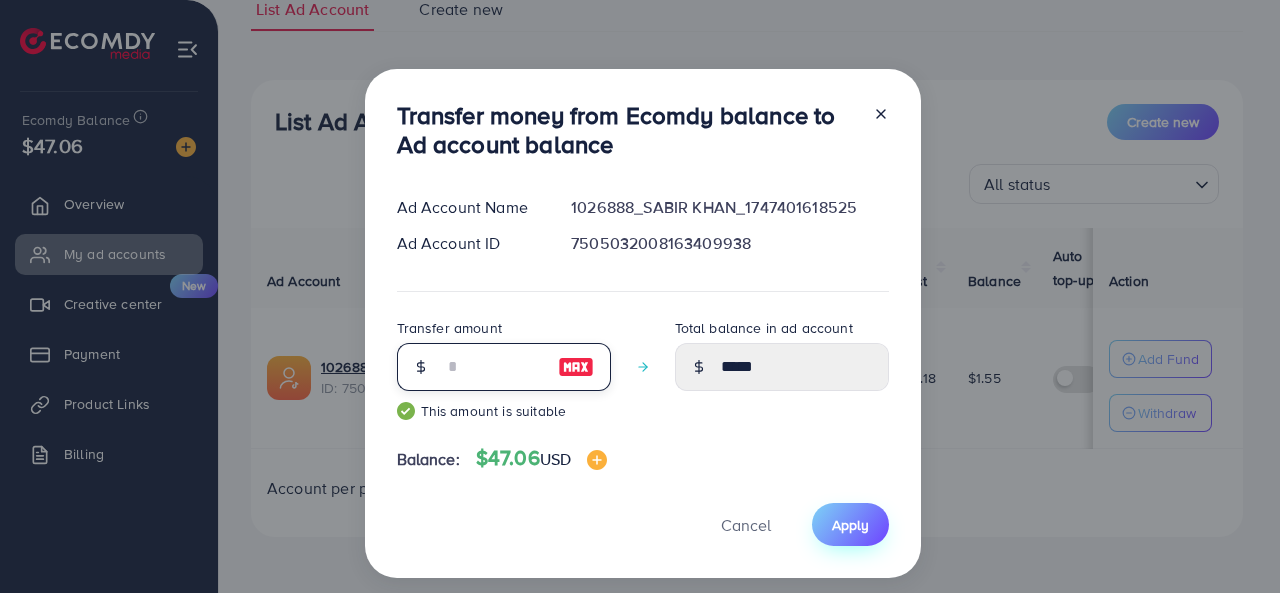 type on "**" 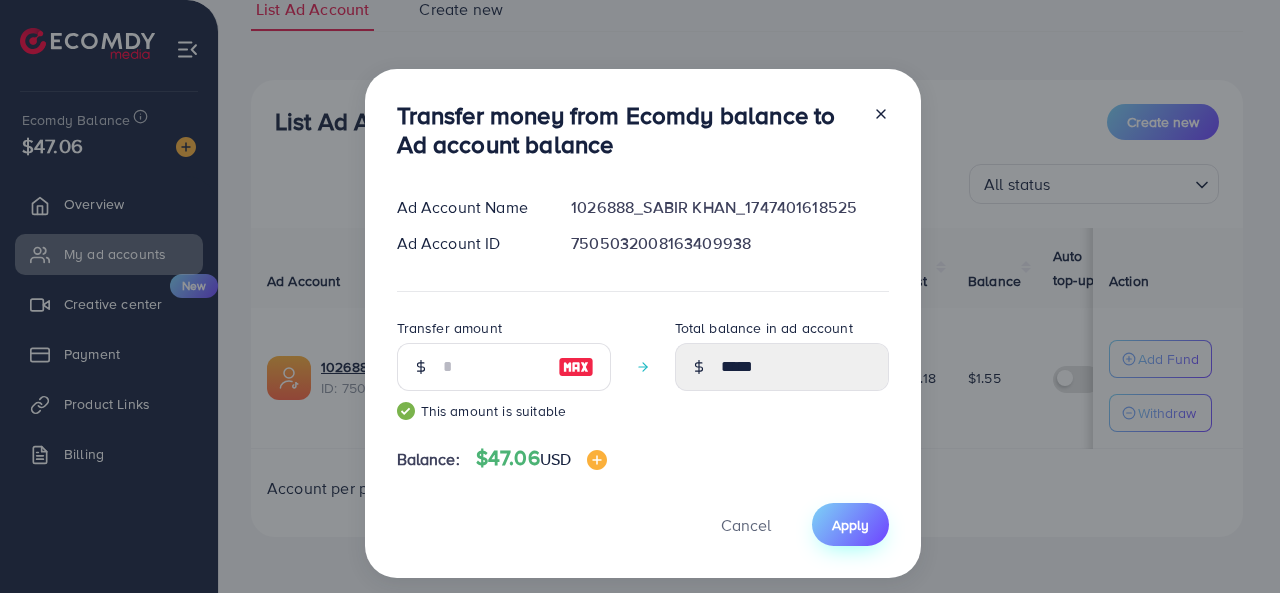 click on "Apply" at bounding box center (850, 525) 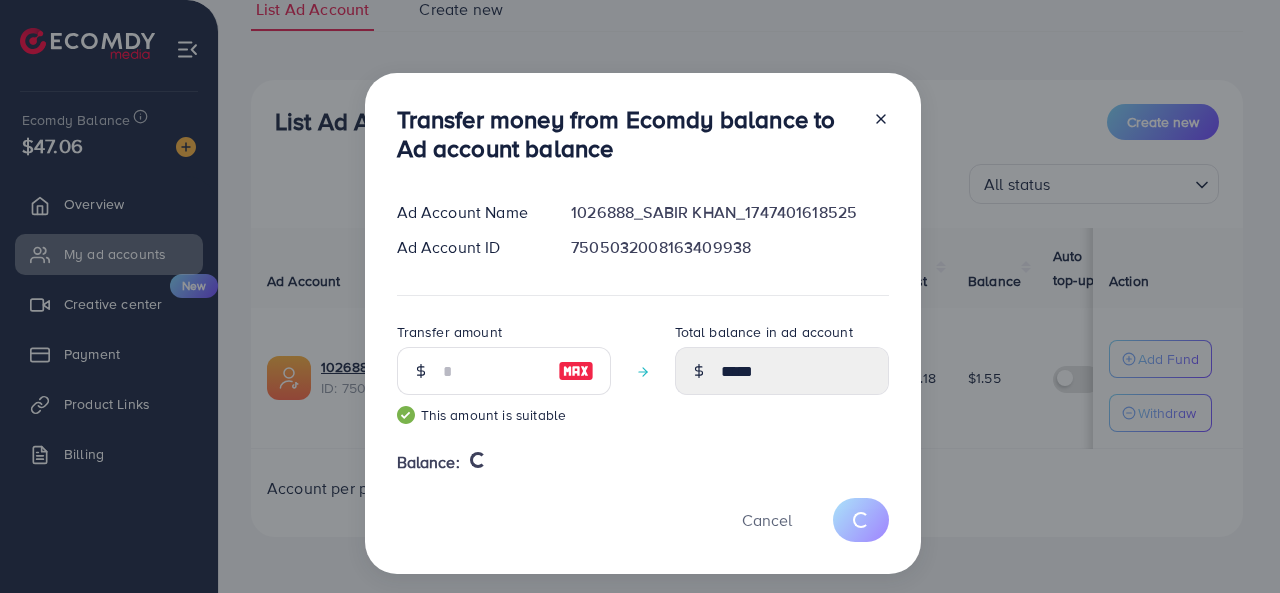 type 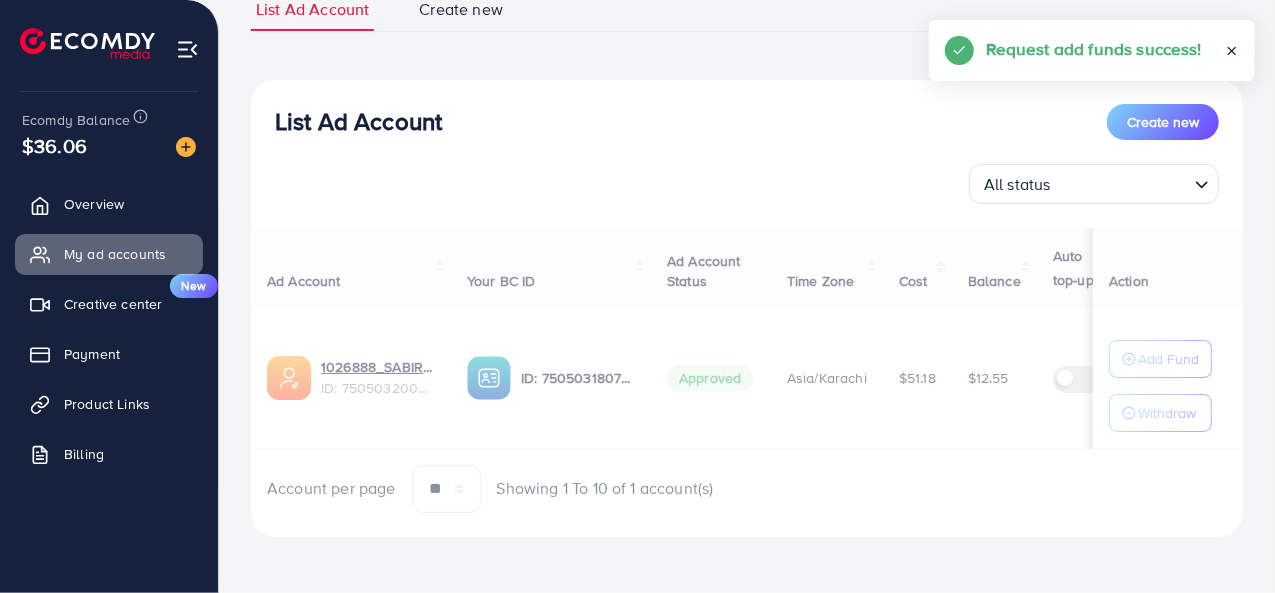 click on "Ad Account Your BC ID Ad Account Status Time Zone Cost Balance Auto top-up Threshold information Action            1026888_SABIR KHAN_1747401618525  ID: 7505032008163409938 ID: 7505031807914852359  Approved   Asia/Karachi   $51.18   $12.55   $ ---   $ ---   Add Fund   Withdraw           Account per page  ** ** ** ***  Showing 1 To 10 of 1 account(s)" at bounding box center (747, 370) 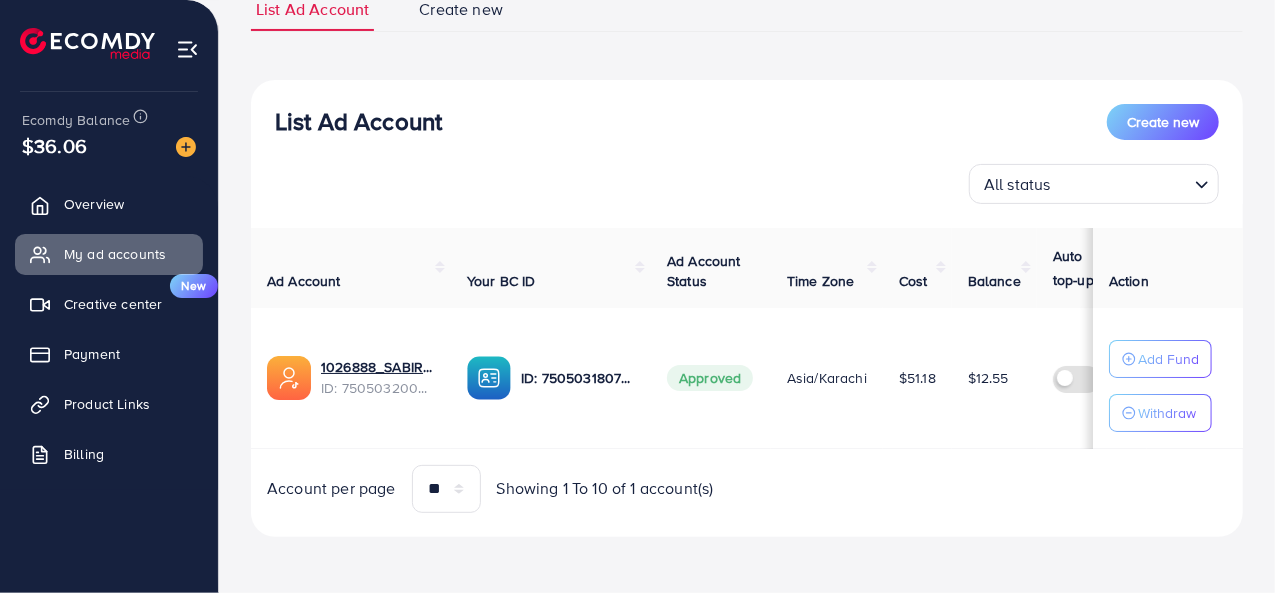 click on "Withdraw" at bounding box center [1160, 413] 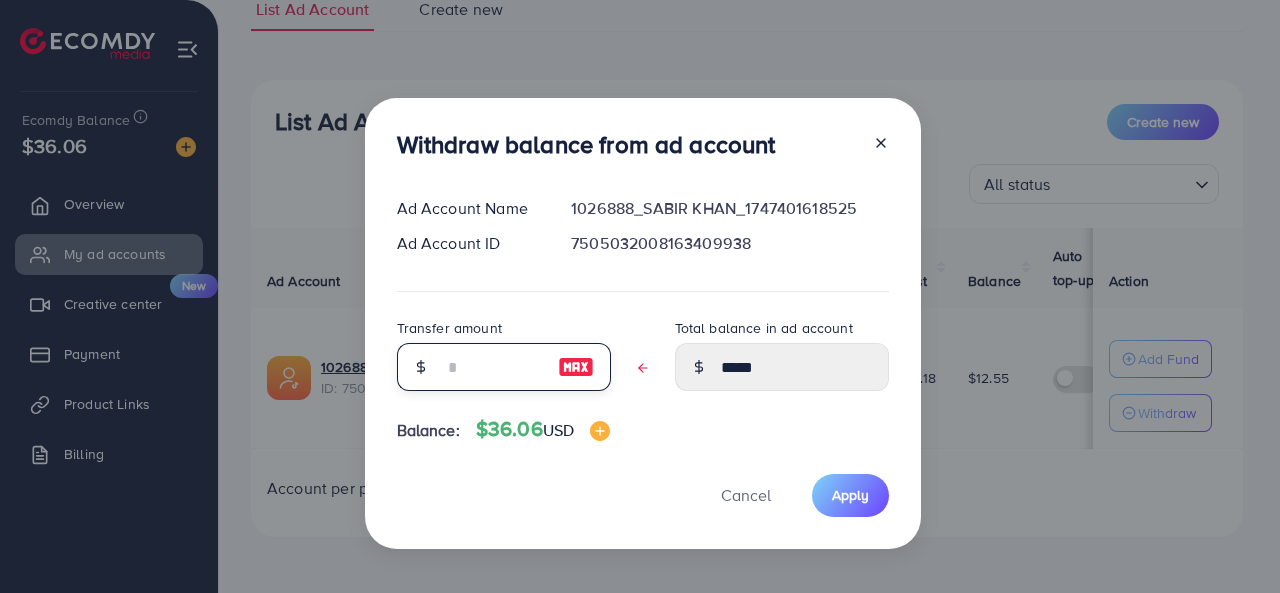 click at bounding box center (493, 367) 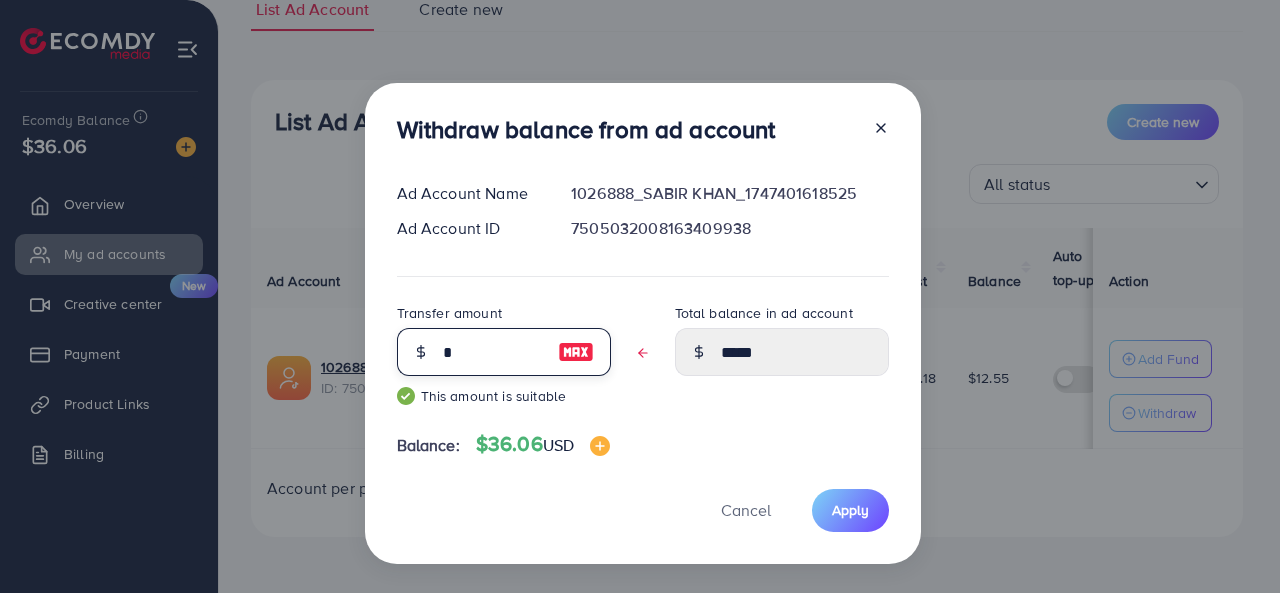 type on "*****" 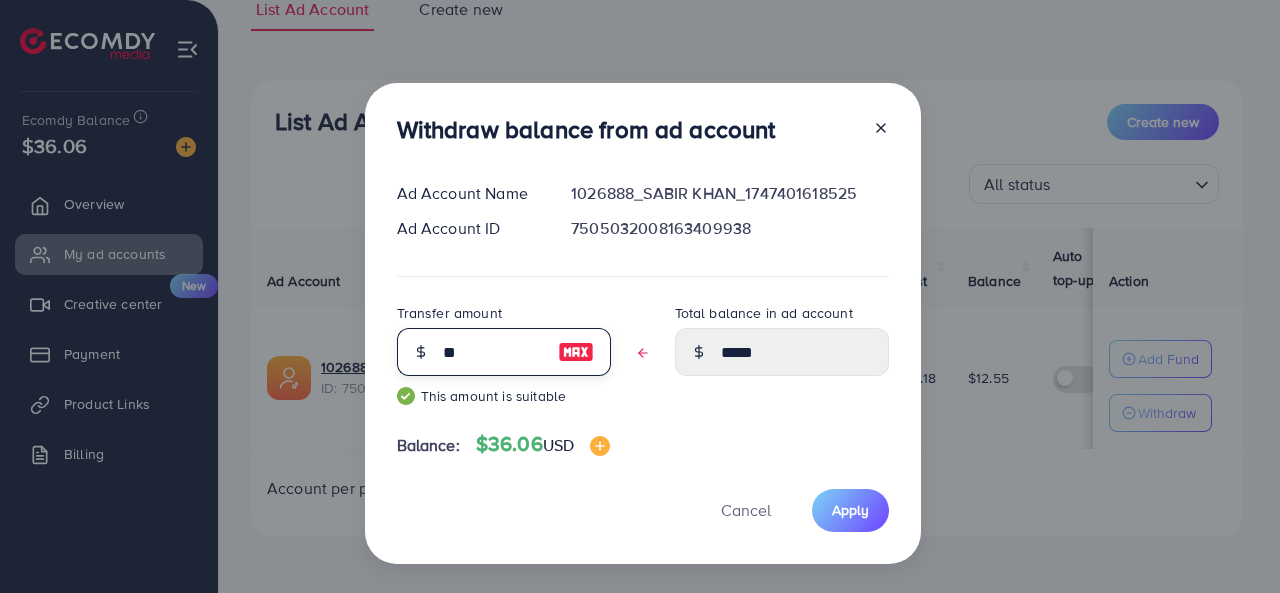 type on "****" 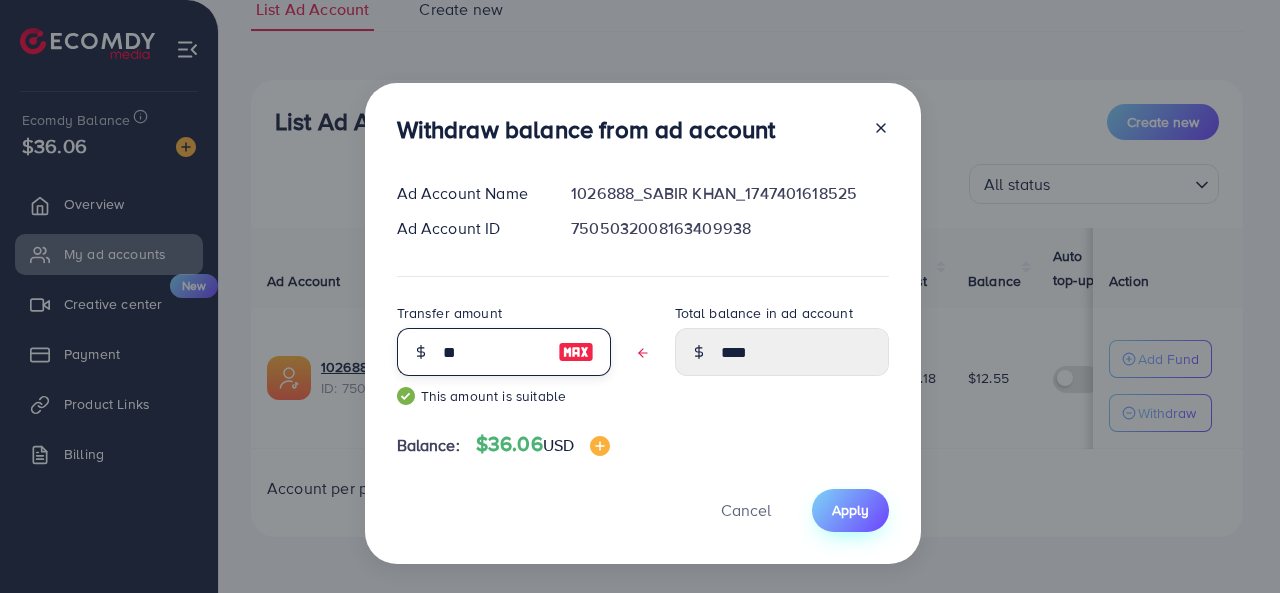 type on "**" 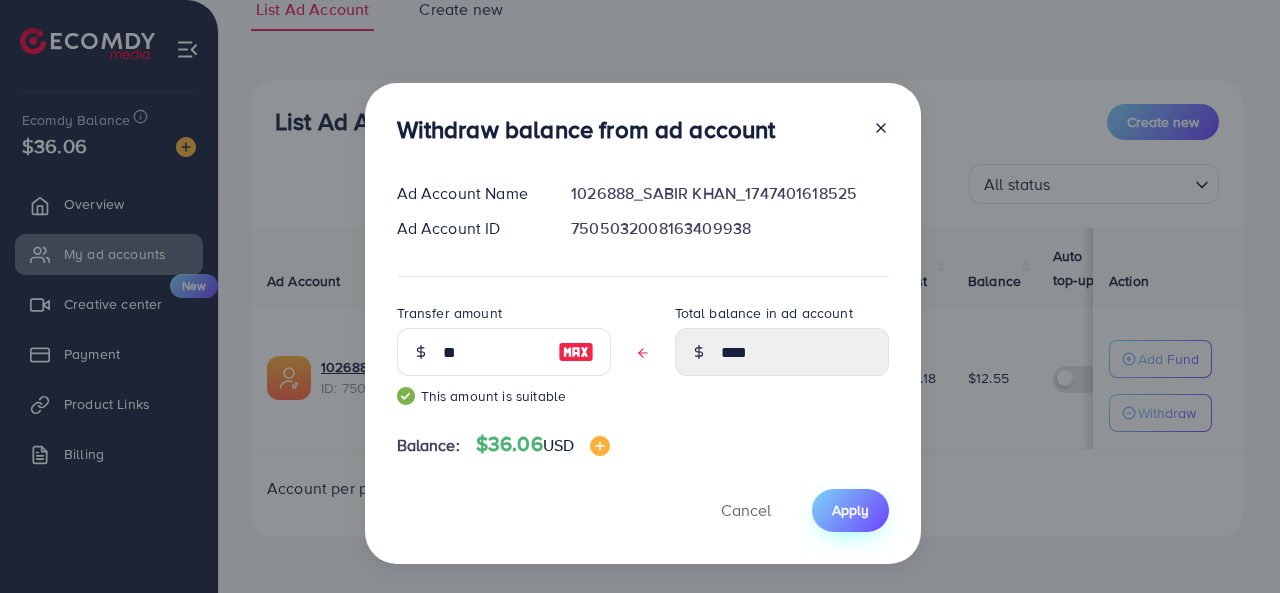 click on "Apply" at bounding box center [850, 510] 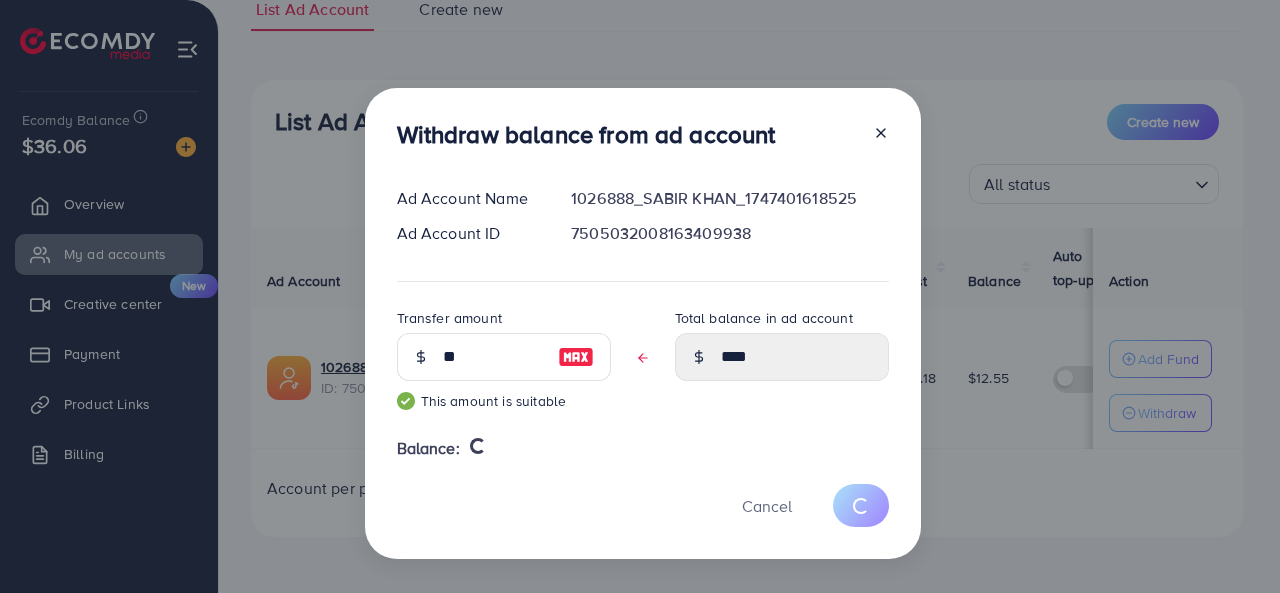 type 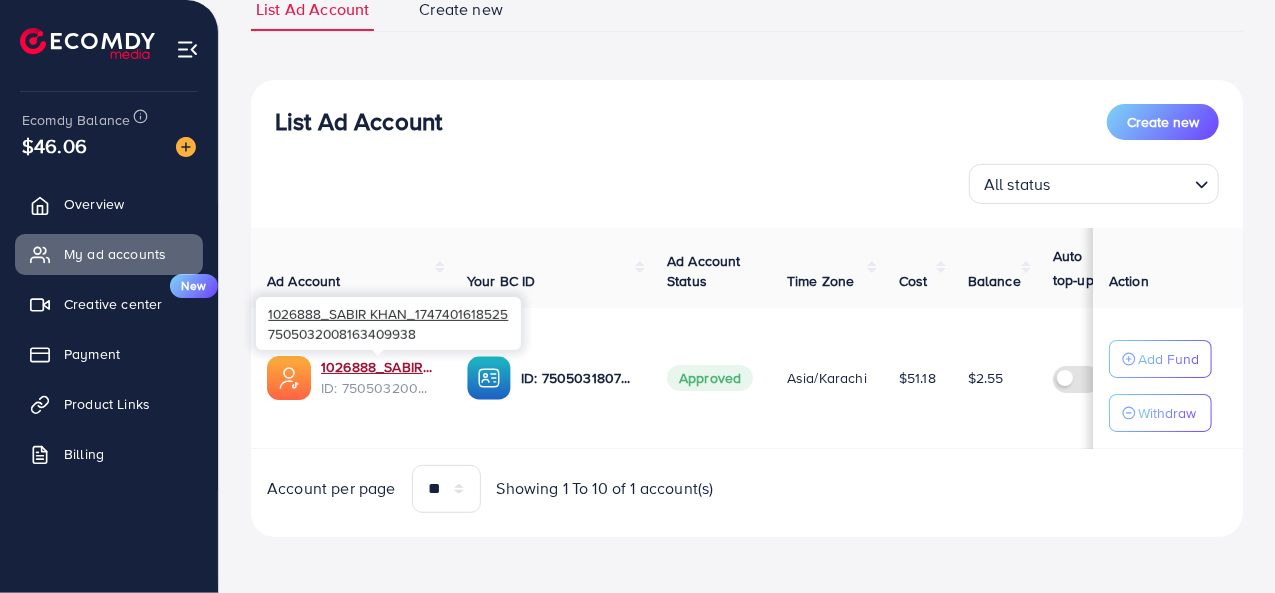 click on "1026888_SABIR KHAN_1747401618525" at bounding box center [378, 367] 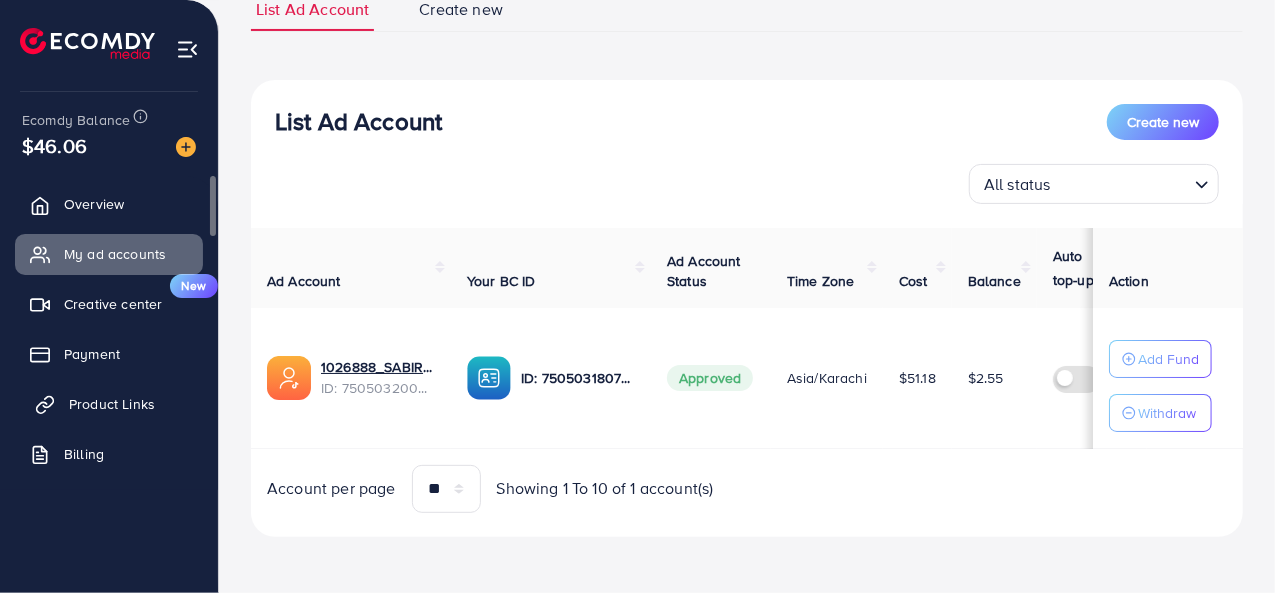 click on "Product Links" at bounding box center [112, 404] 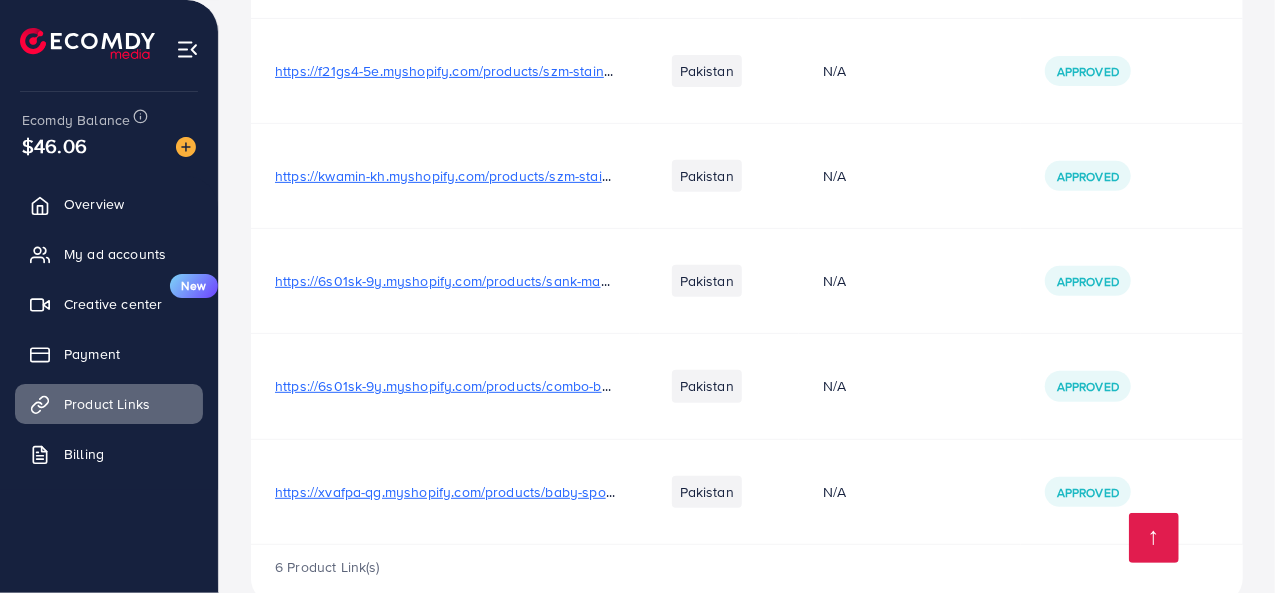 scroll, scrollTop: 380, scrollLeft: 0, axis: vertical 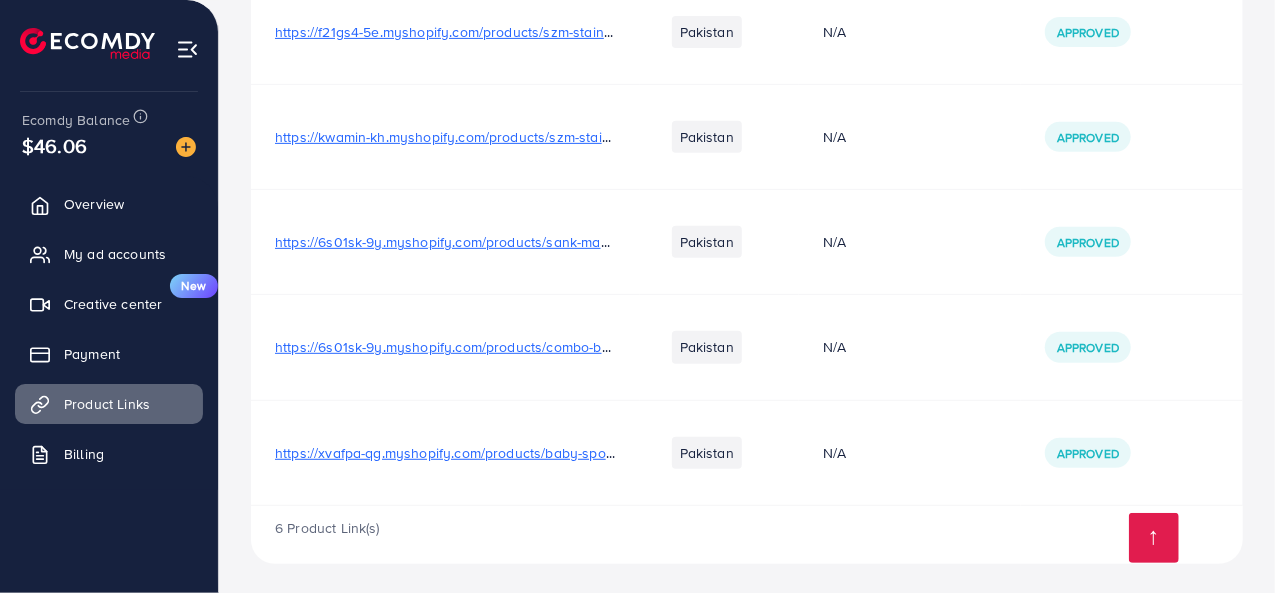 click on "https://xvafpa-qg.myshopify.com/products/baby-spoon-feeder?utm_source=copyToPasteBoard&utm_medium=product-links&utm_content=web" at bounding box center (727, 453) 